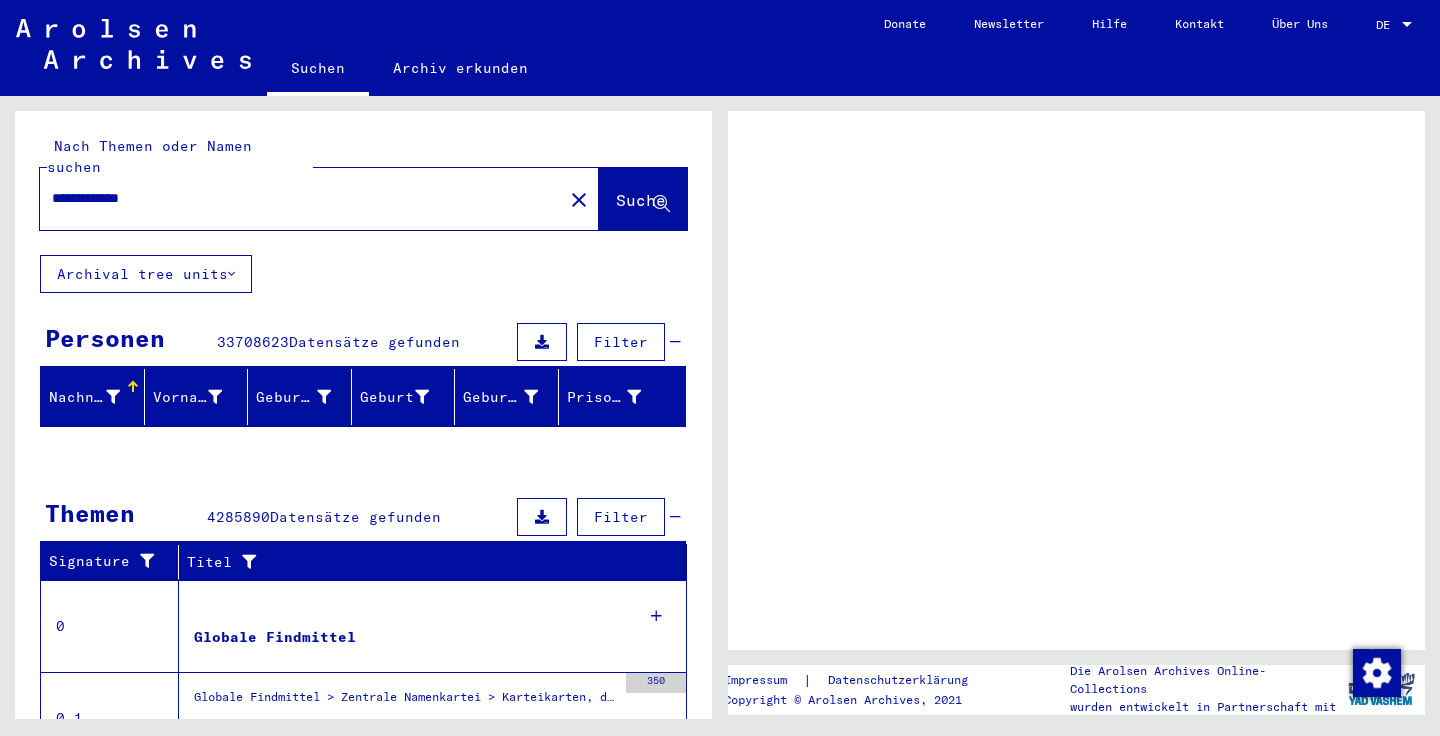 scroll, scrollTop: 0, scrollLeft: 0, axis: both 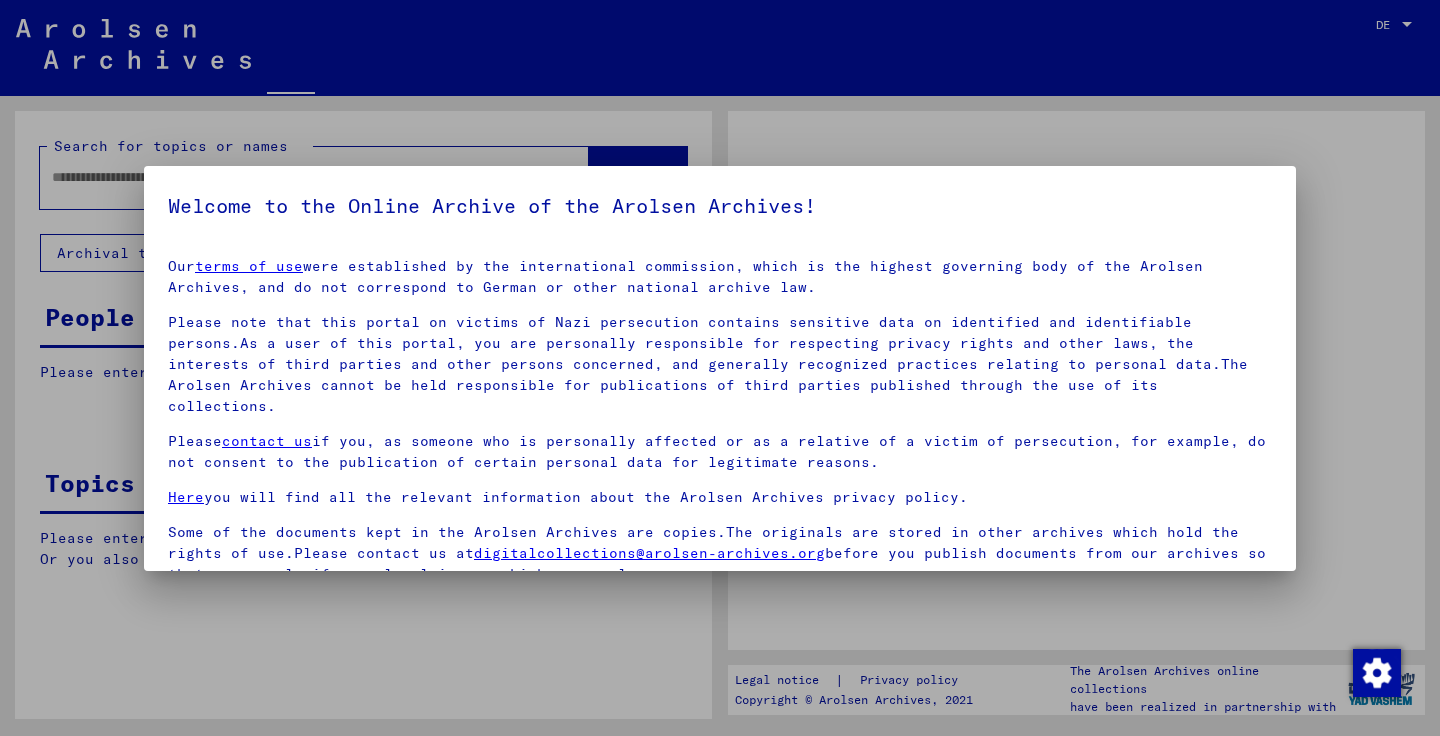 type on "**********" 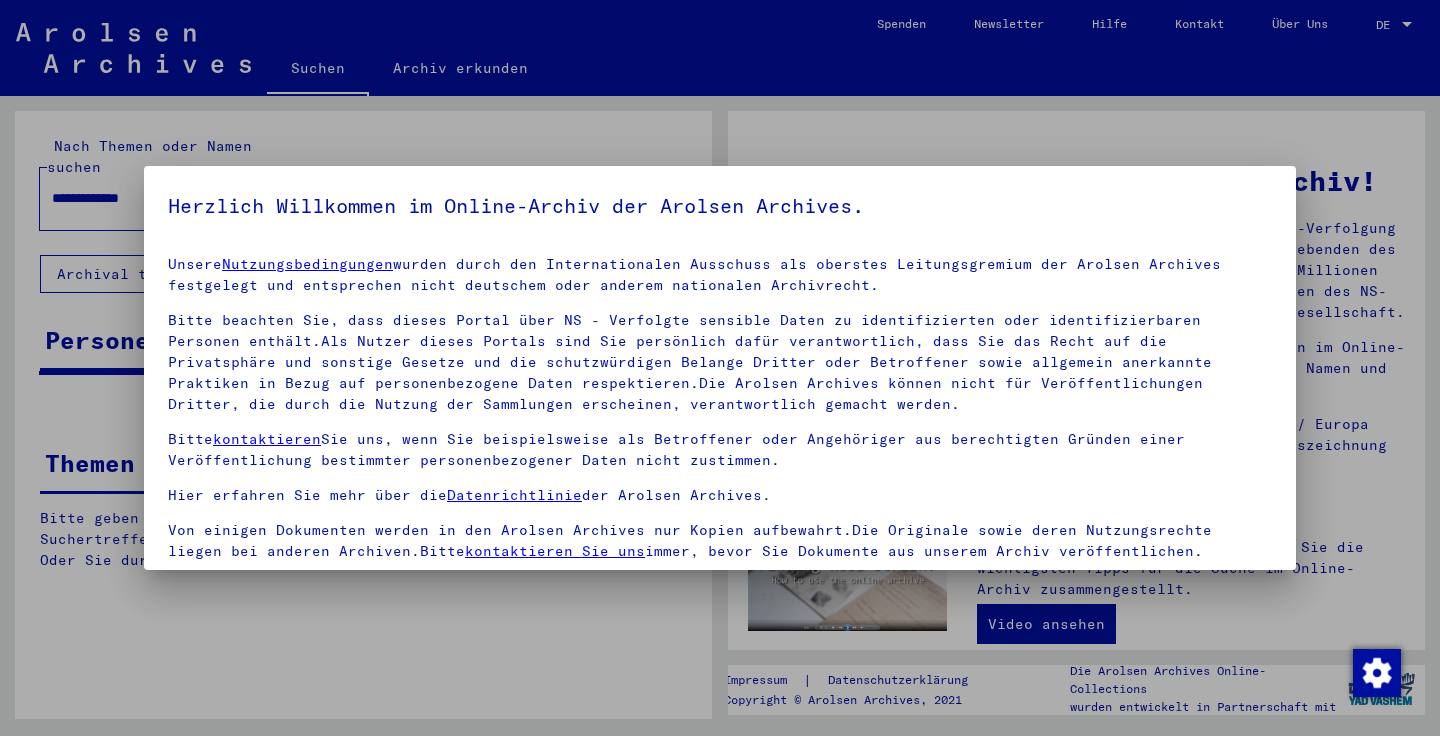 scroll, scrollTop: 2, scrollLeft: 0, axis: vertical 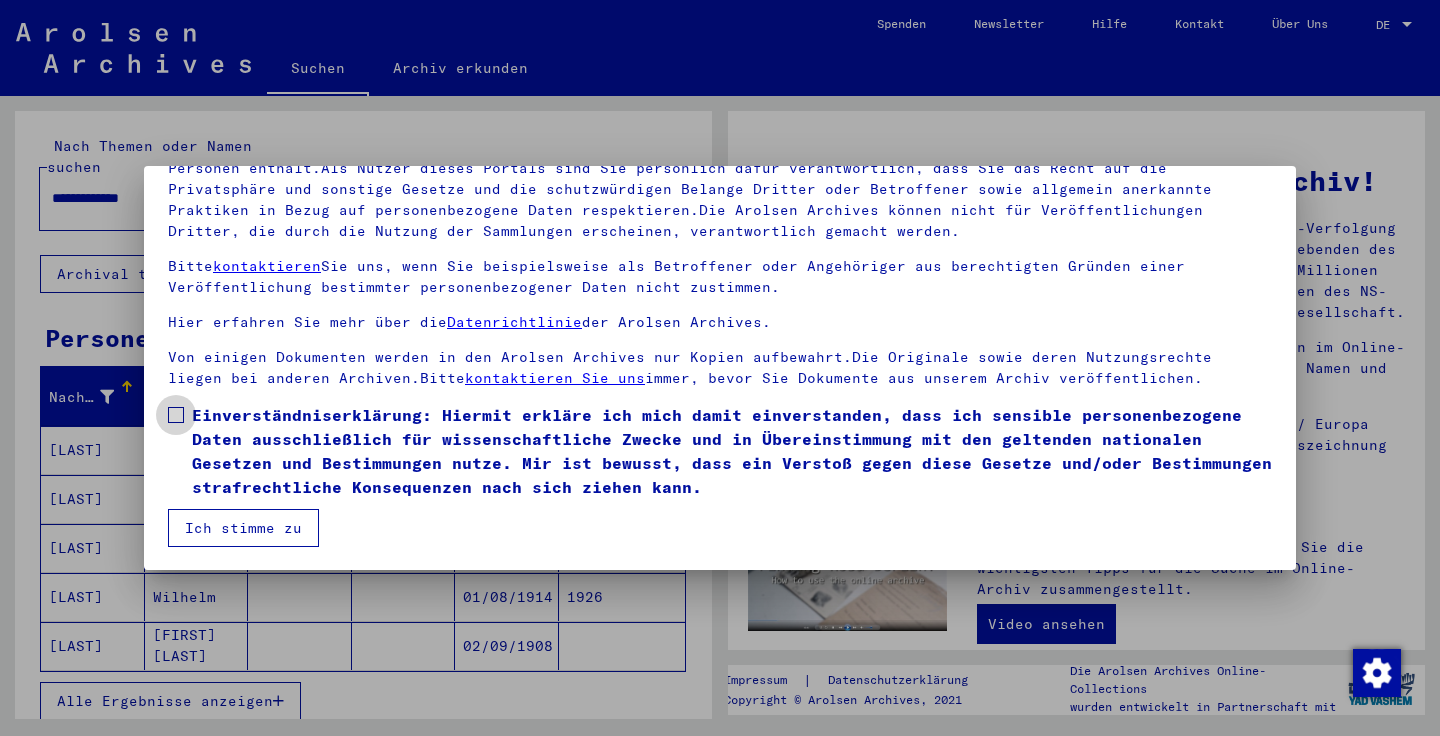 click on "Einverständniserklärung: Hiermit erkläre ich mich damit einverstanden, dass ich sensible personenbezogene Daten ausschließlich für wissenschaftliche Zwecke und in Übereinstimmung mit den geltenden nationalen Gesetzen und Bestimmungen nutze. Mir ist bewusst, dass ein Verstoß gegen diese Gesetze und/oder Bestimmungen strafrechtliche Konsequenzen nach sich ziehen kann." at bounding box center (732, 451) 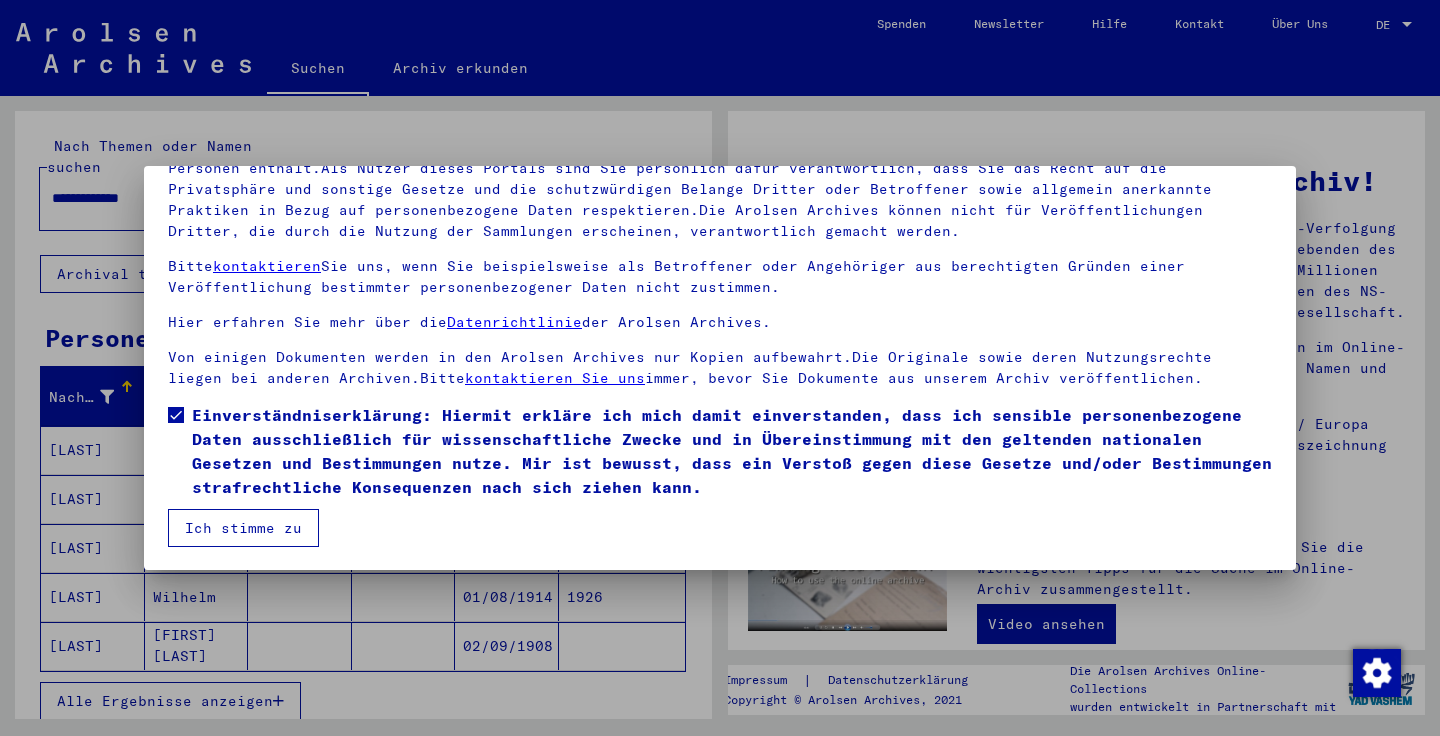 click at bounding box center (176, 415) 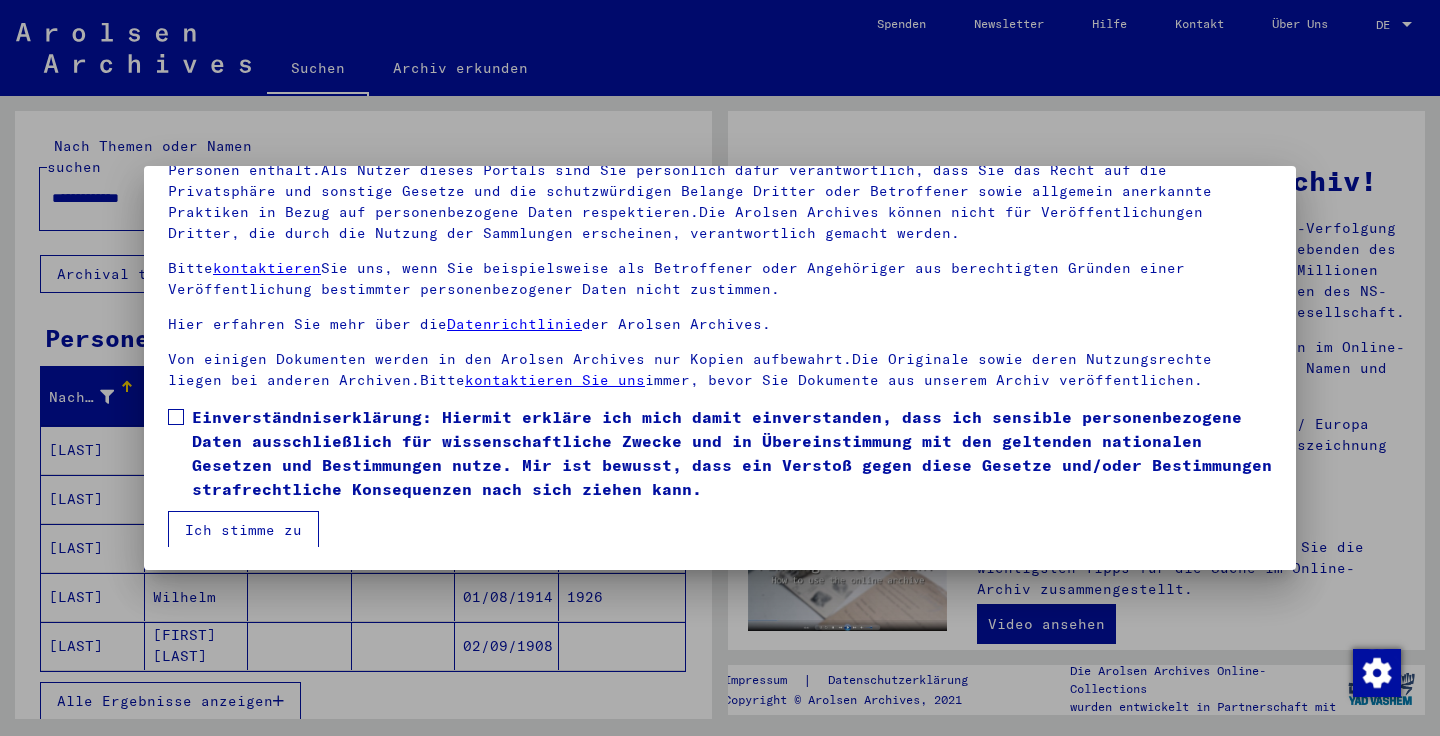 scroll, scrollTop: 0, scrollLeft: 0, axis: both 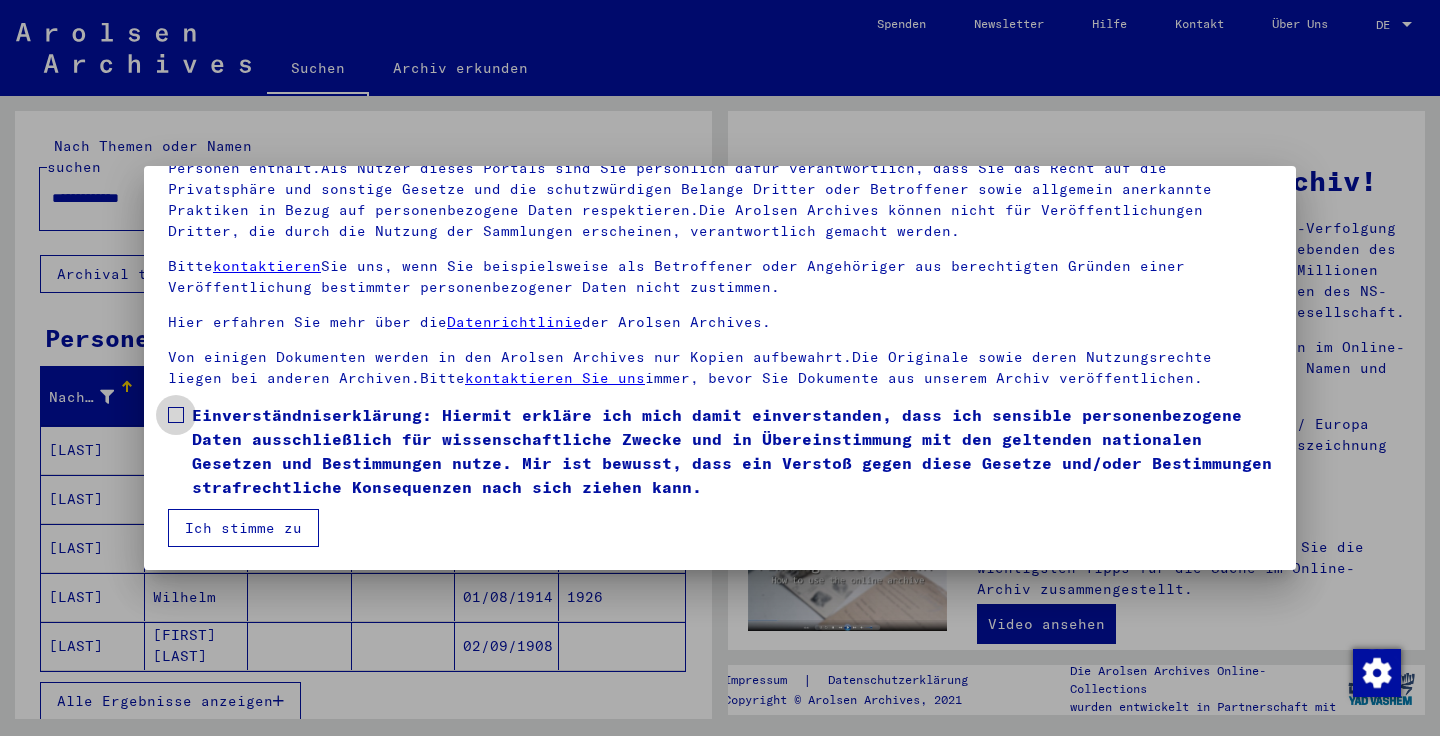 click at bounding box center [176, 415] 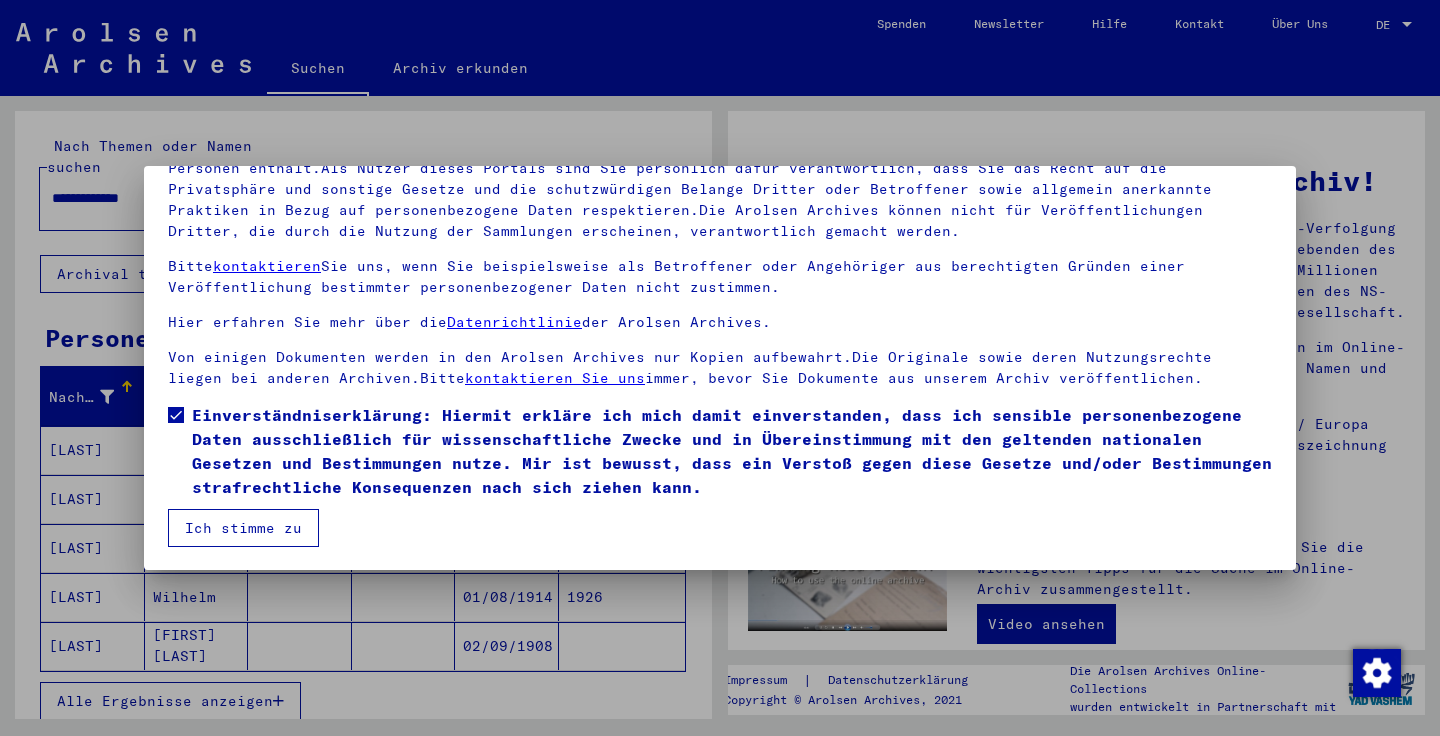 click on "Ich stimme zu" at bounding box center (243, 528) 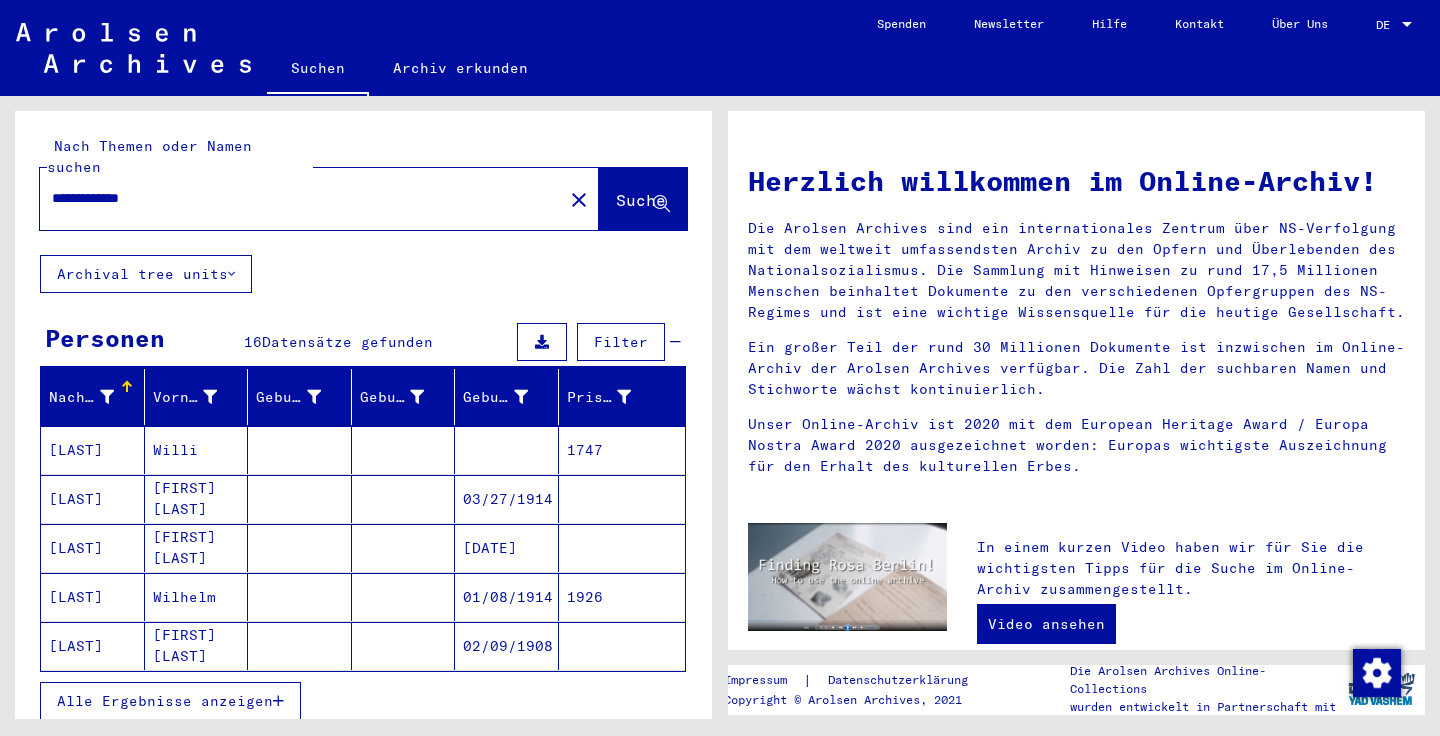 scroll, scrollTop: 0, scrollLeft: 0, axis: both 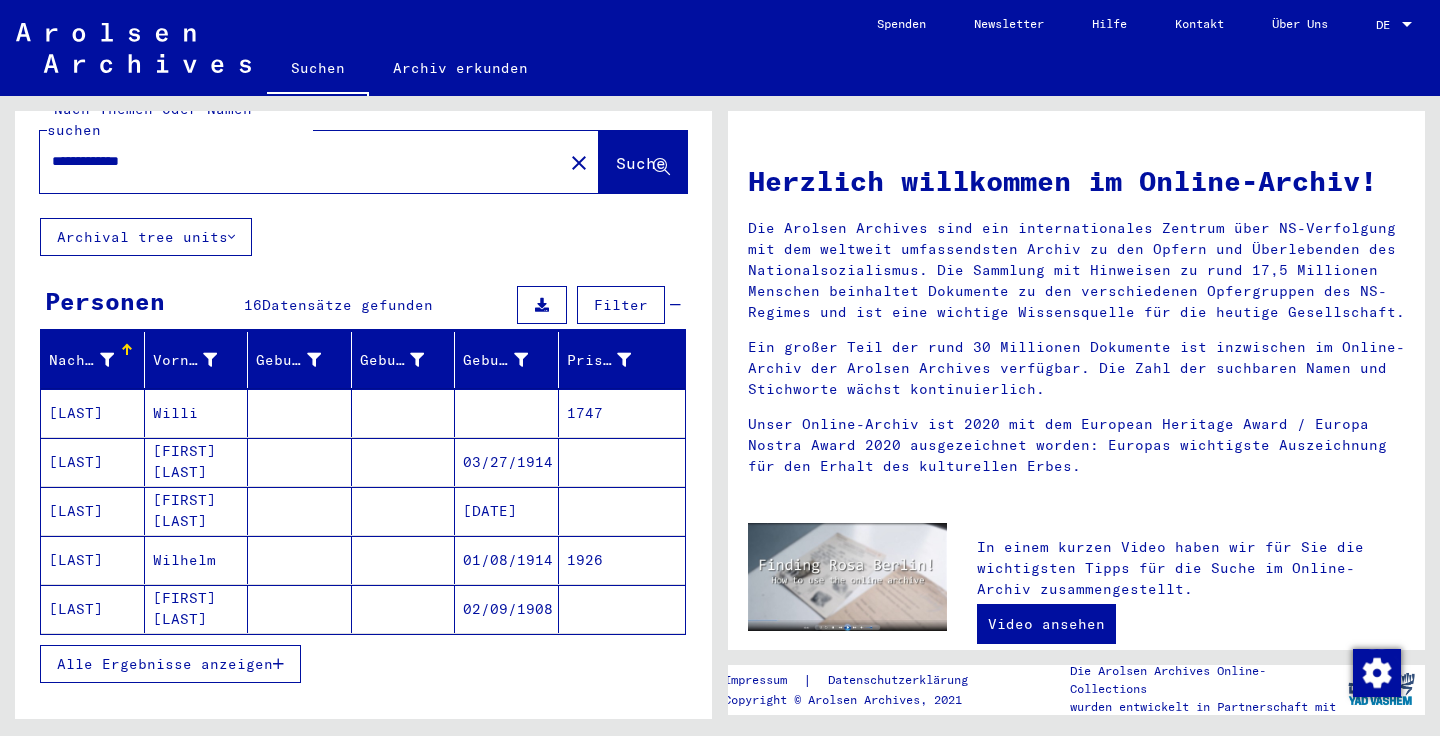 click on "Alle Ergebnisse anzeigen" at bounding box center [165, 664] 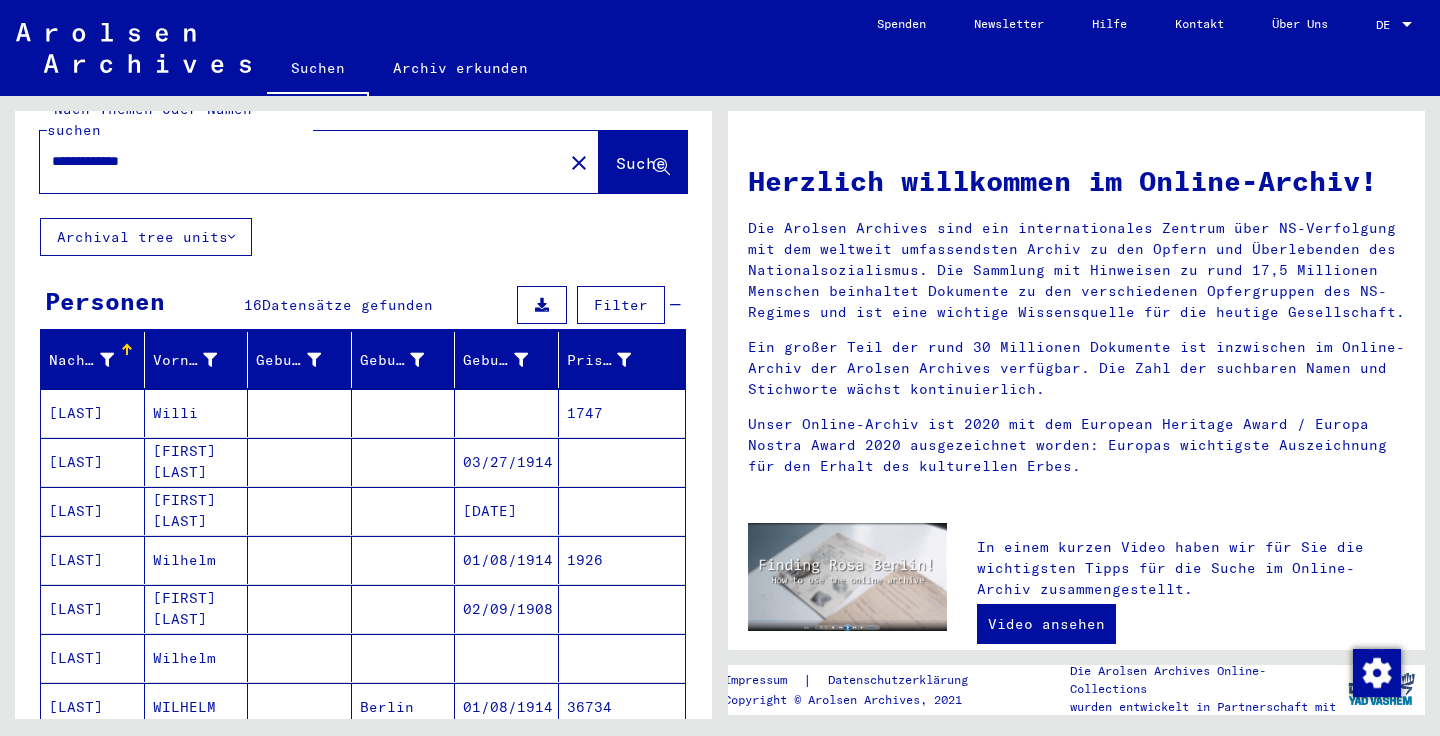 scroll, scrollTop: 0, scrollLeft: 0, axis: both 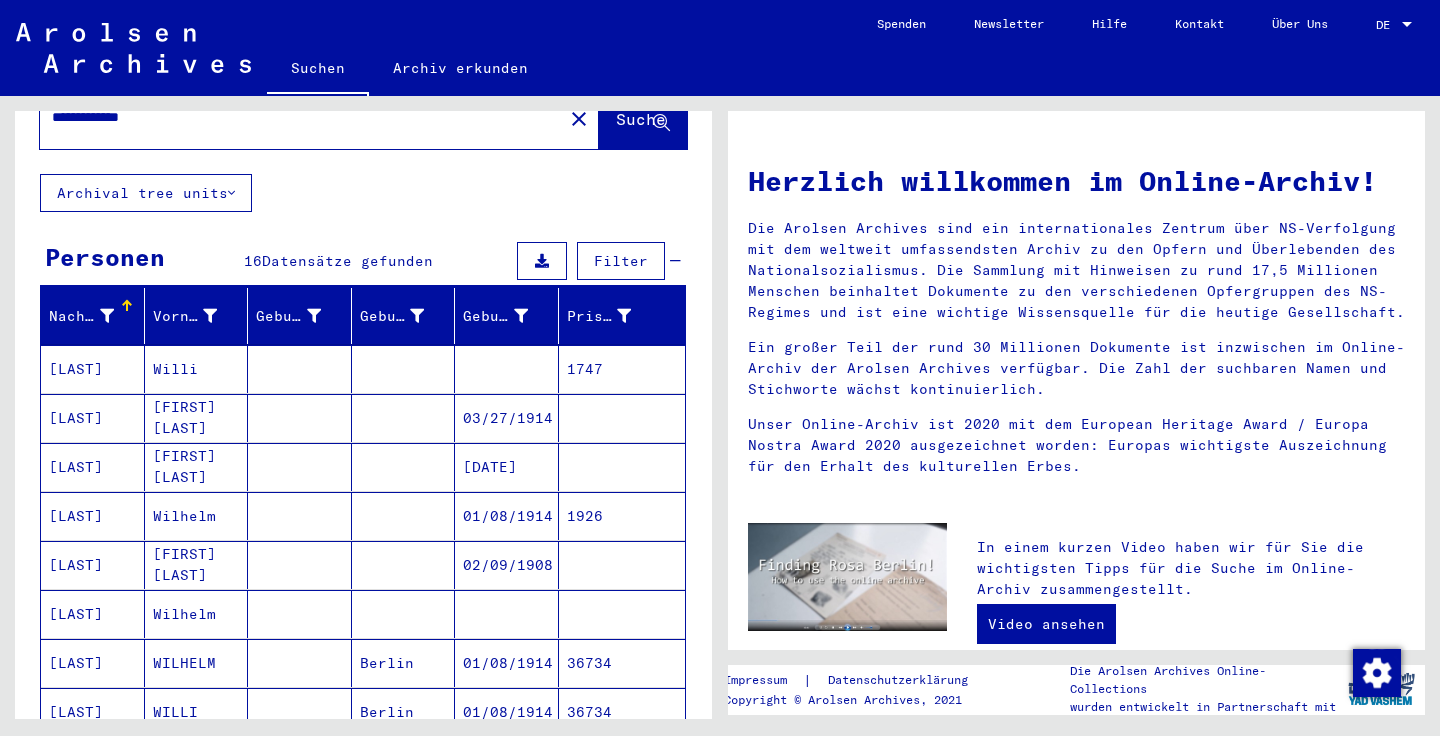 click on "[FIRST] [LAST]" at bounding box center [197, 467] 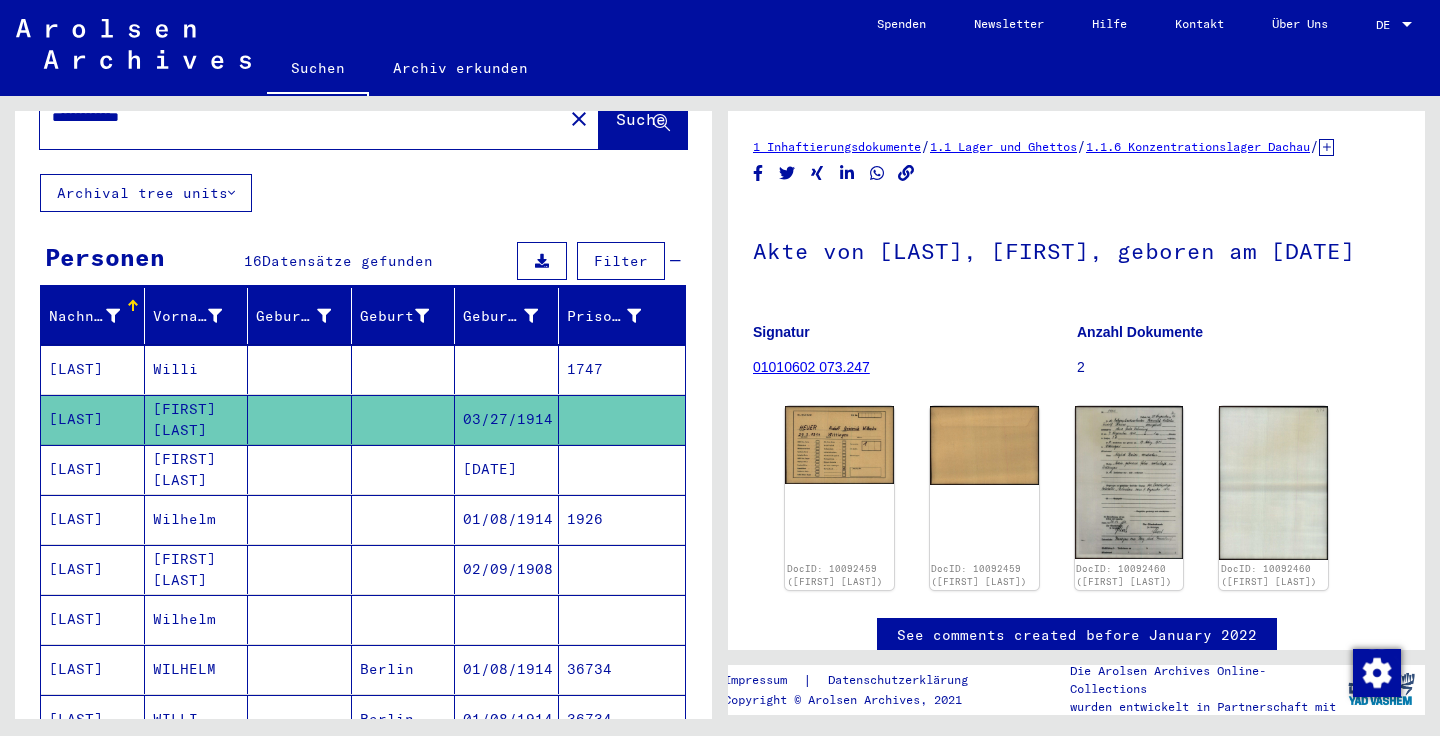 scroll, scrollTop: 0, scrollLeft: 0, axis: both 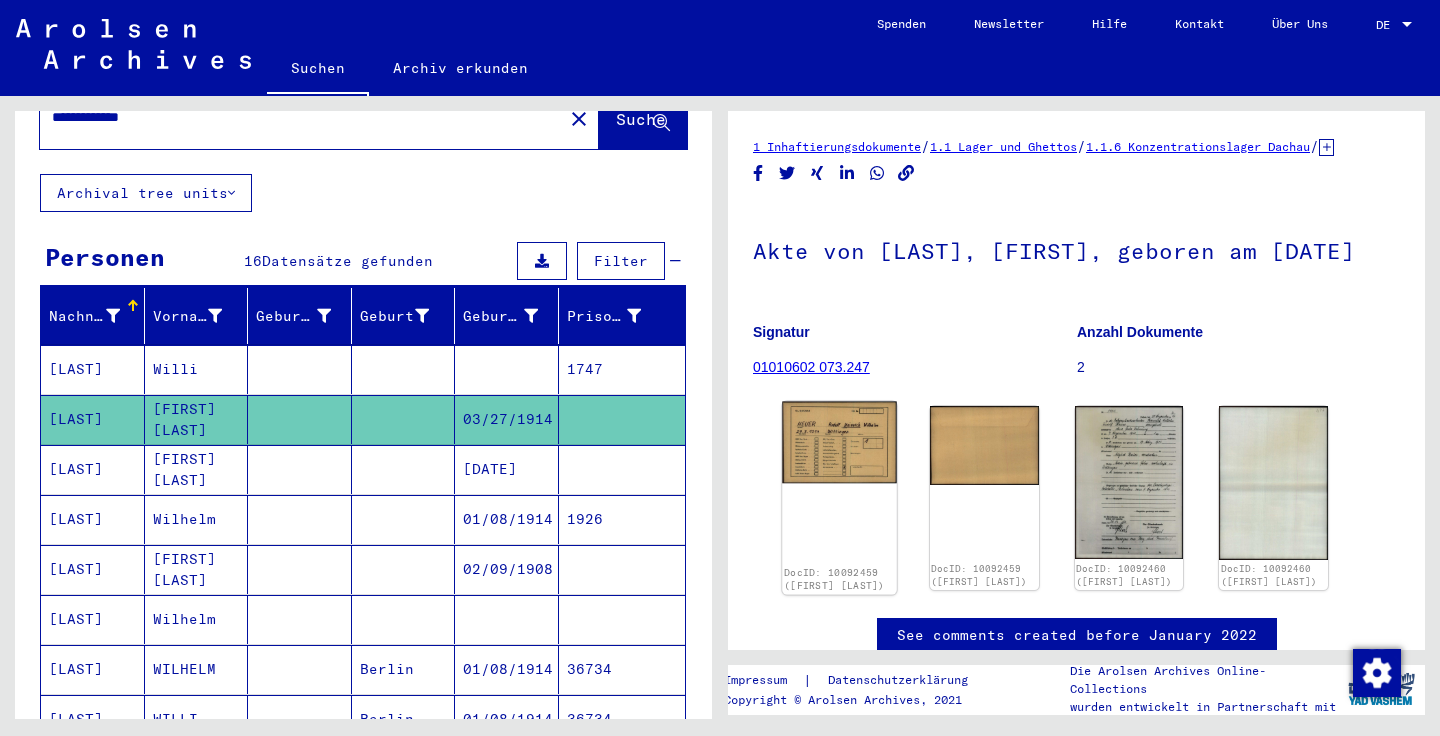 click 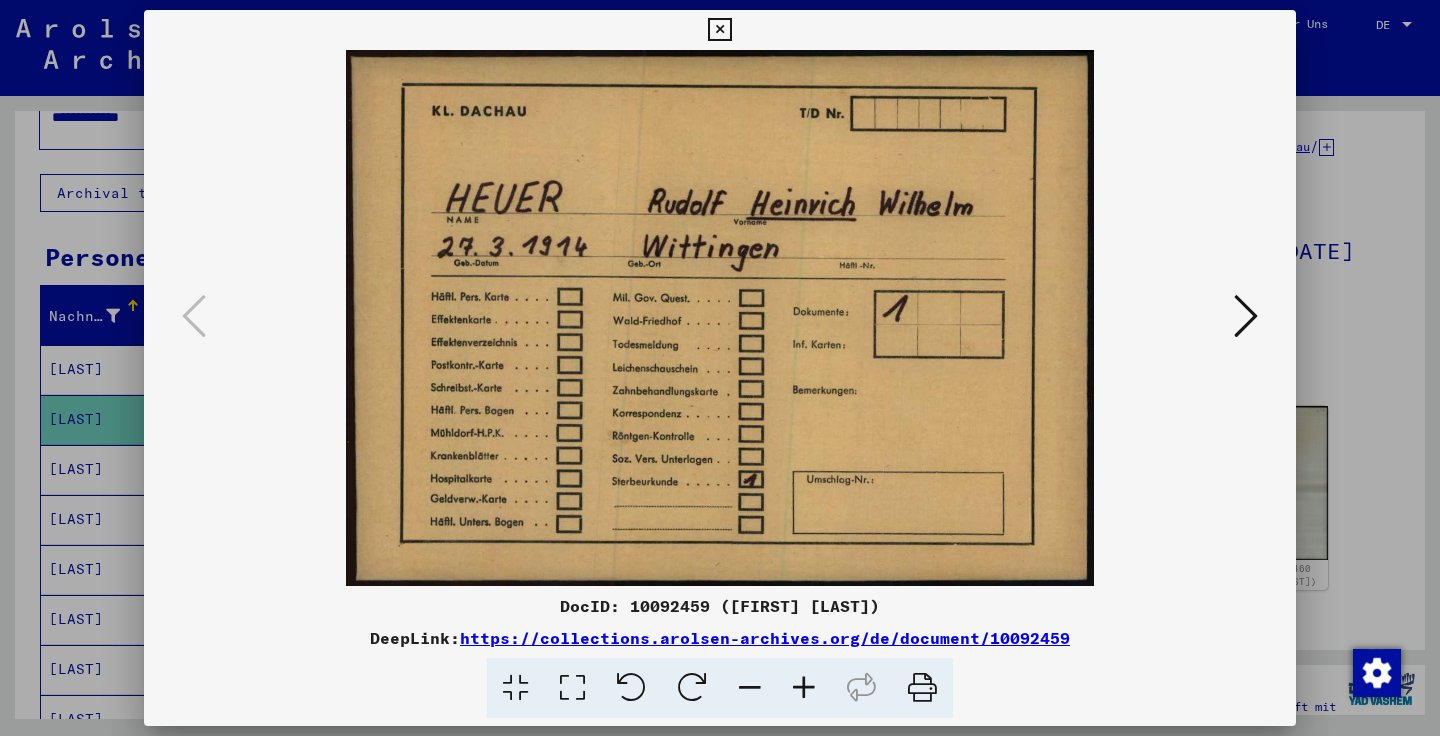click at bounding box center [1246, 316] 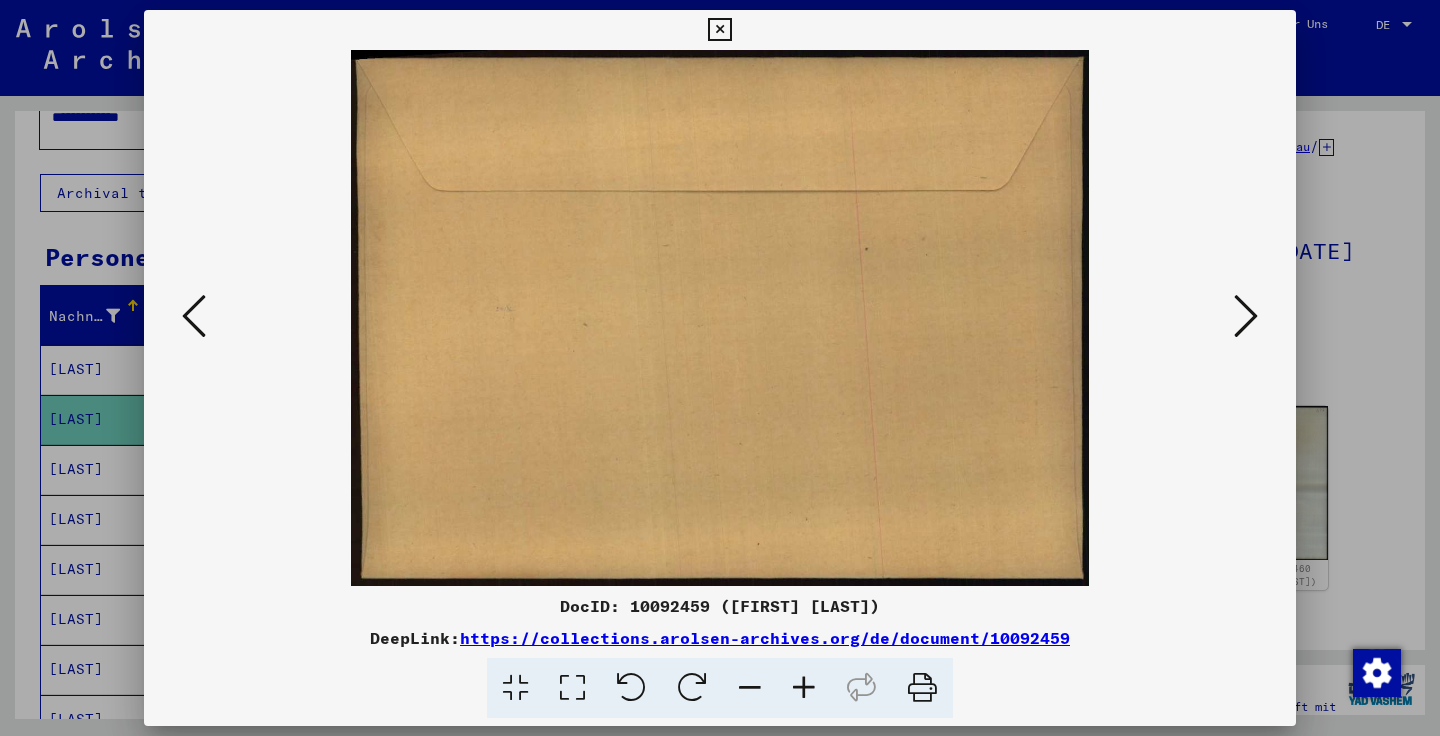 click at bounding box center (1246, 316) 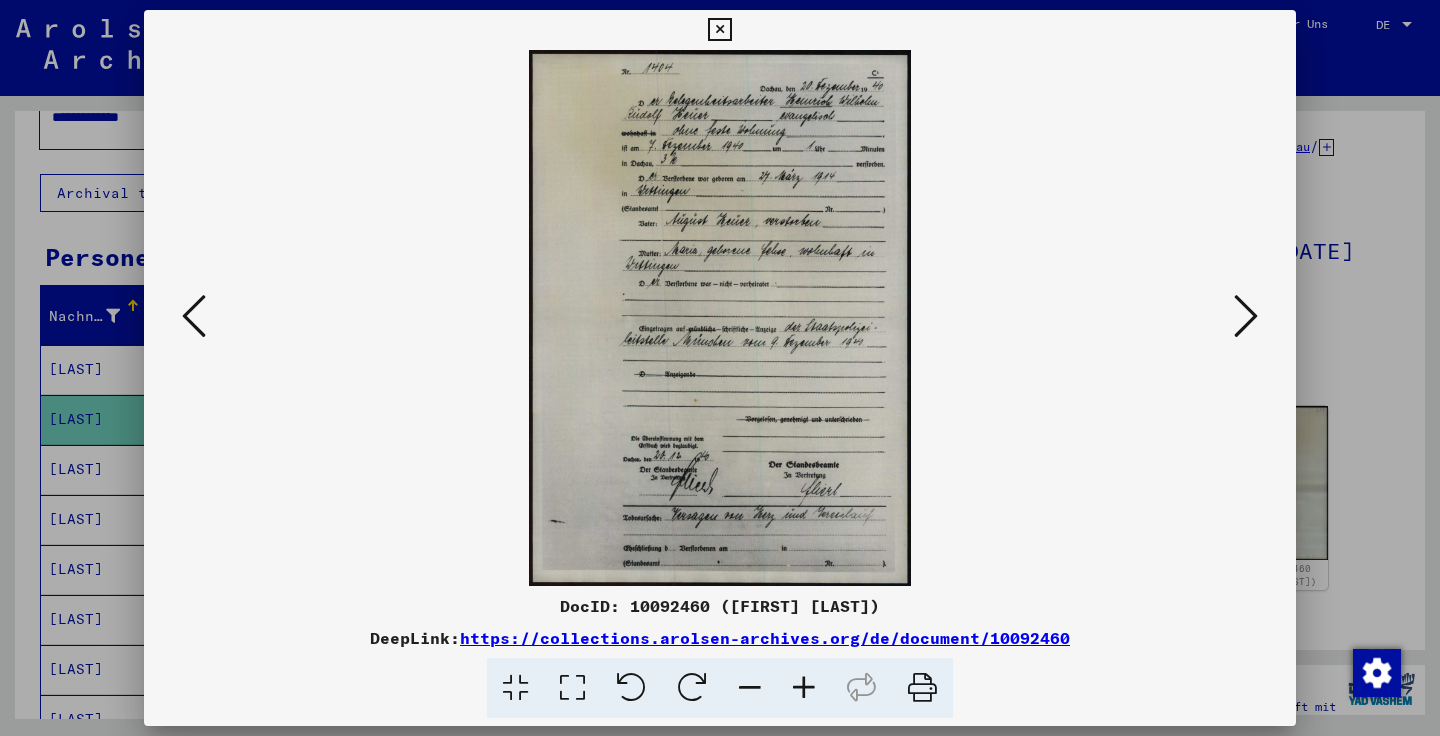 click at bounding box center (1246, 316) 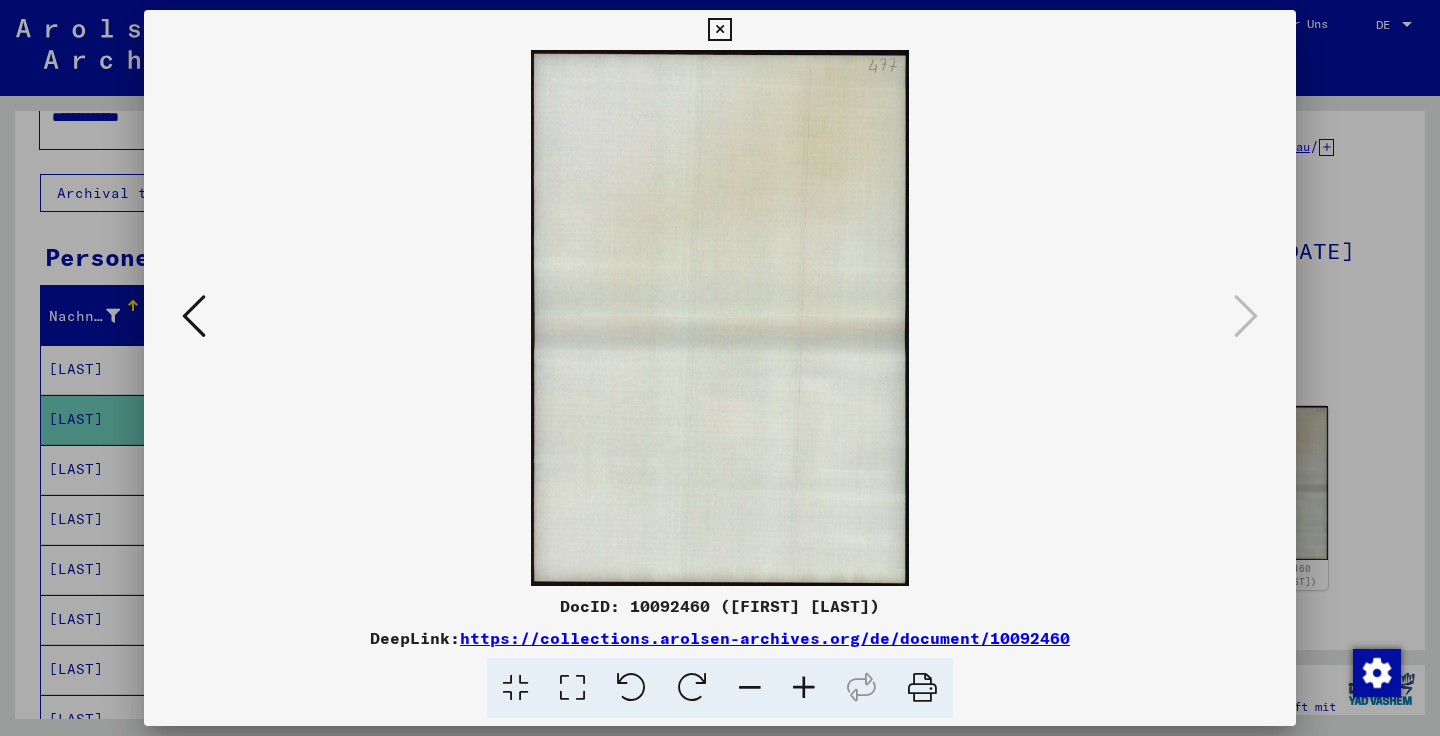 click at bounding box center (1246, 316) 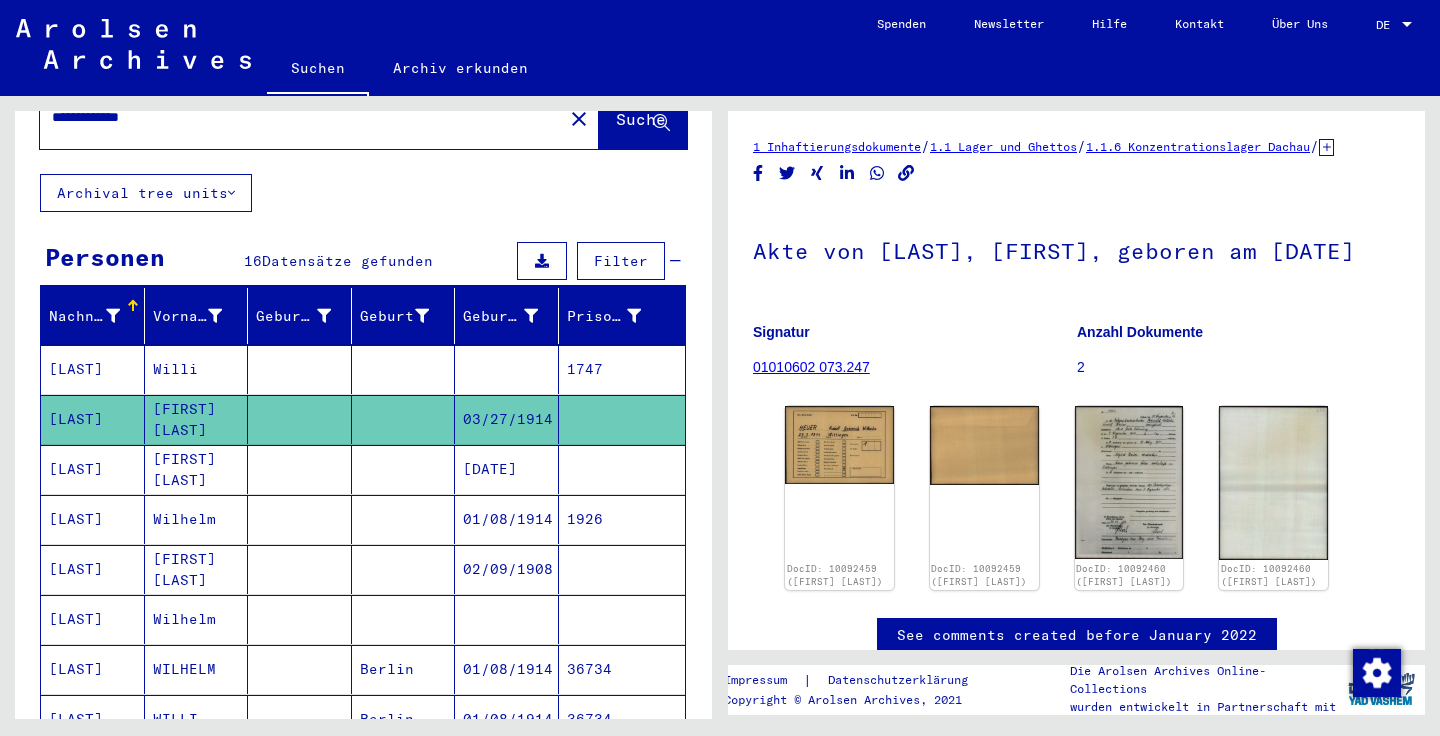 click on "[FIRST] [LAST]" at bounding box center [197, 519] 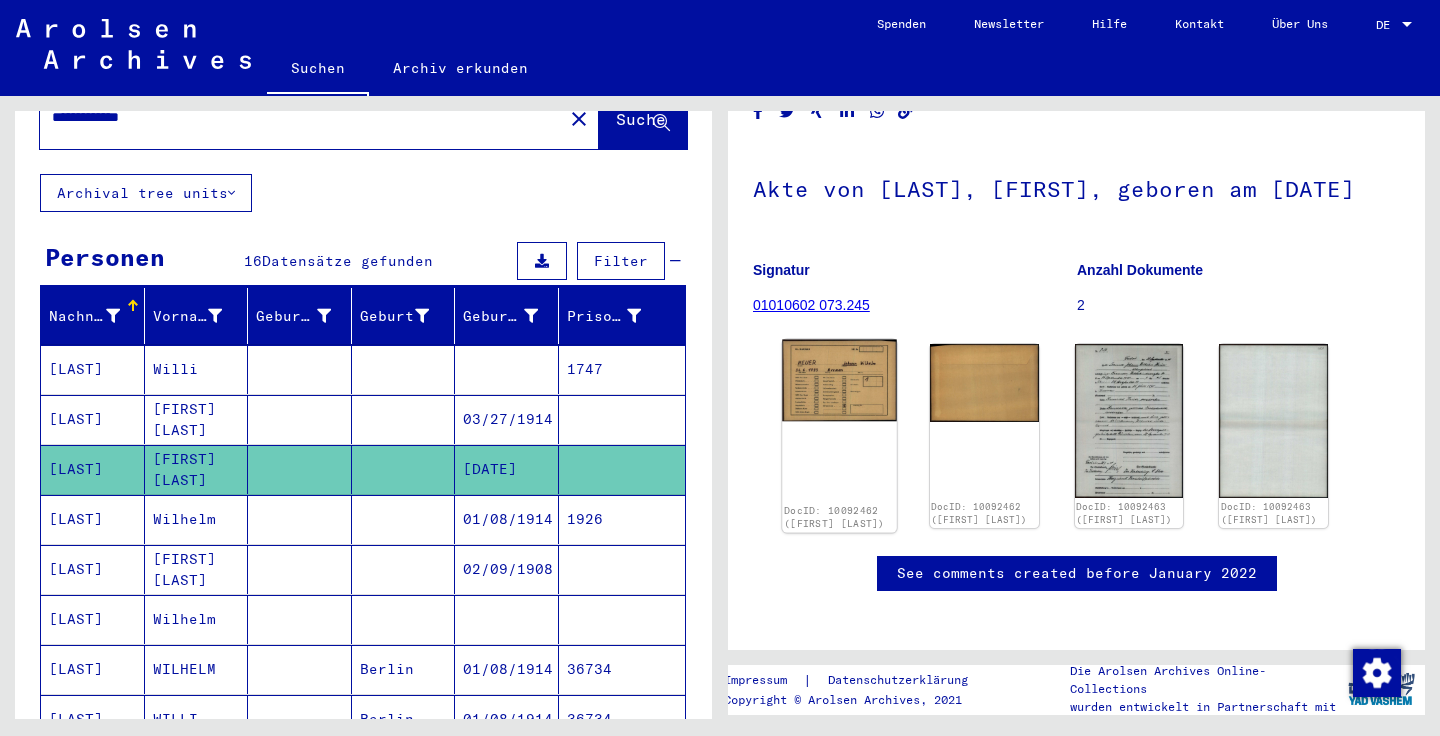 scroll, scrollTop: 108, scrollLeft: 0, axis: vertical 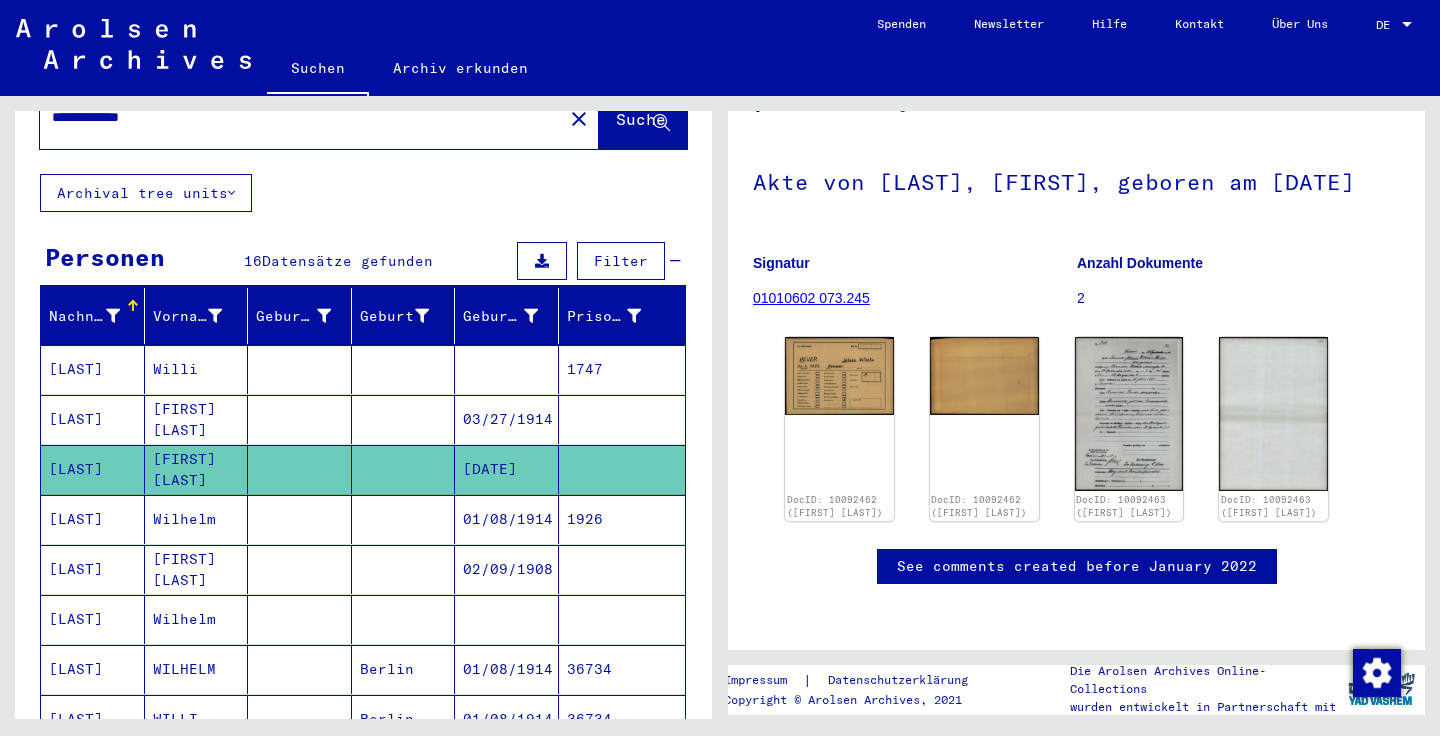 click on "Wilhelm" at bounding box center [197, 569] 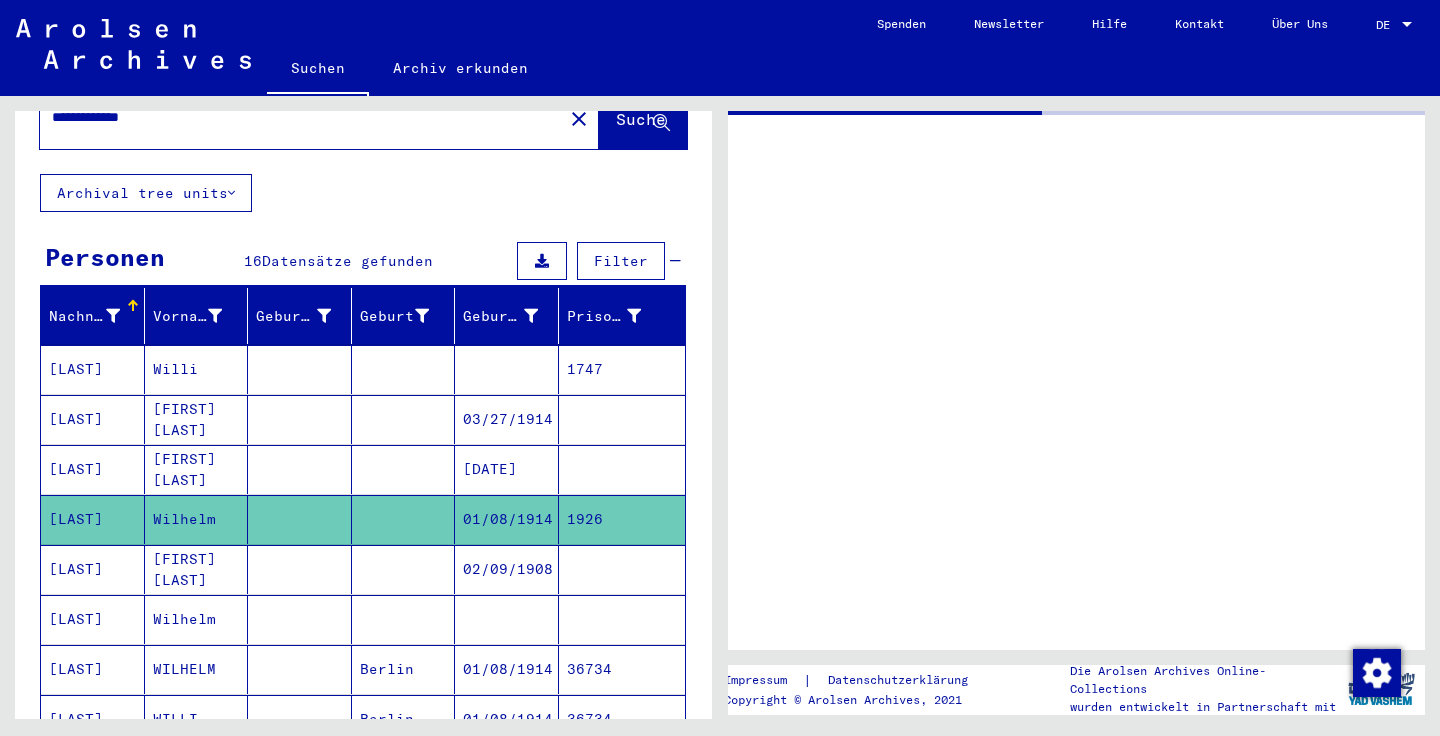 scroll, scrollTop: 0, scrollLeft: 0, axis: both 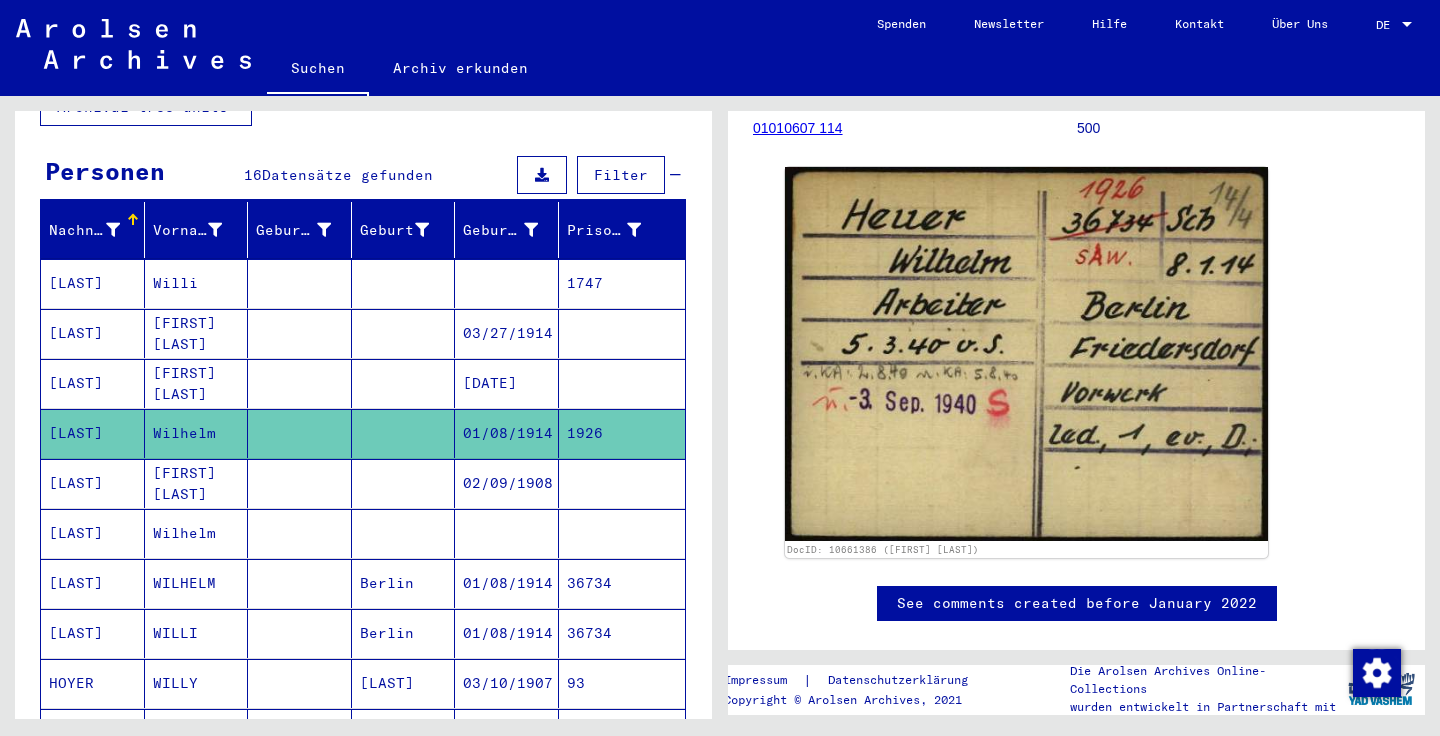 click on "[FIRST] [LAST]" at bounding box center [197, 533] 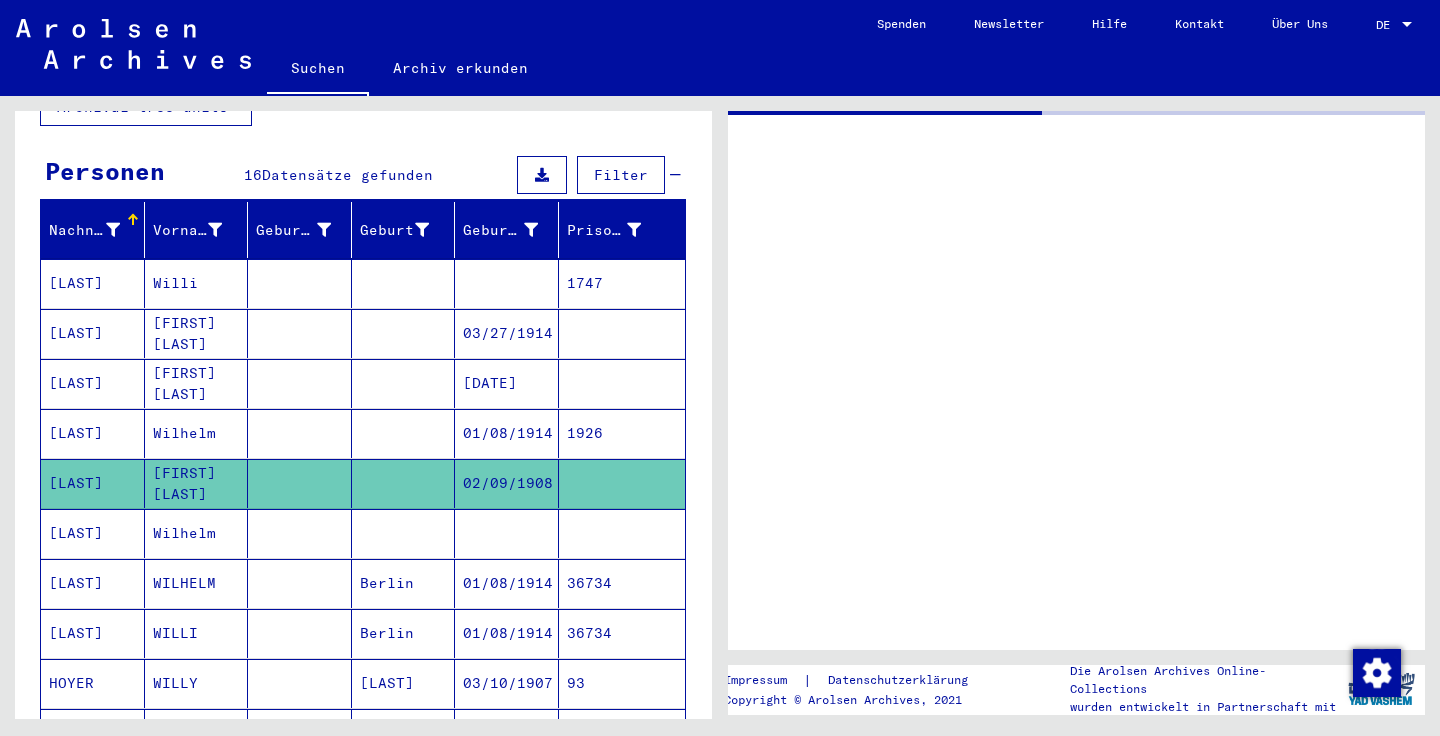 scroll, scrollTop: 0, scrollLeft: 0, axis: both 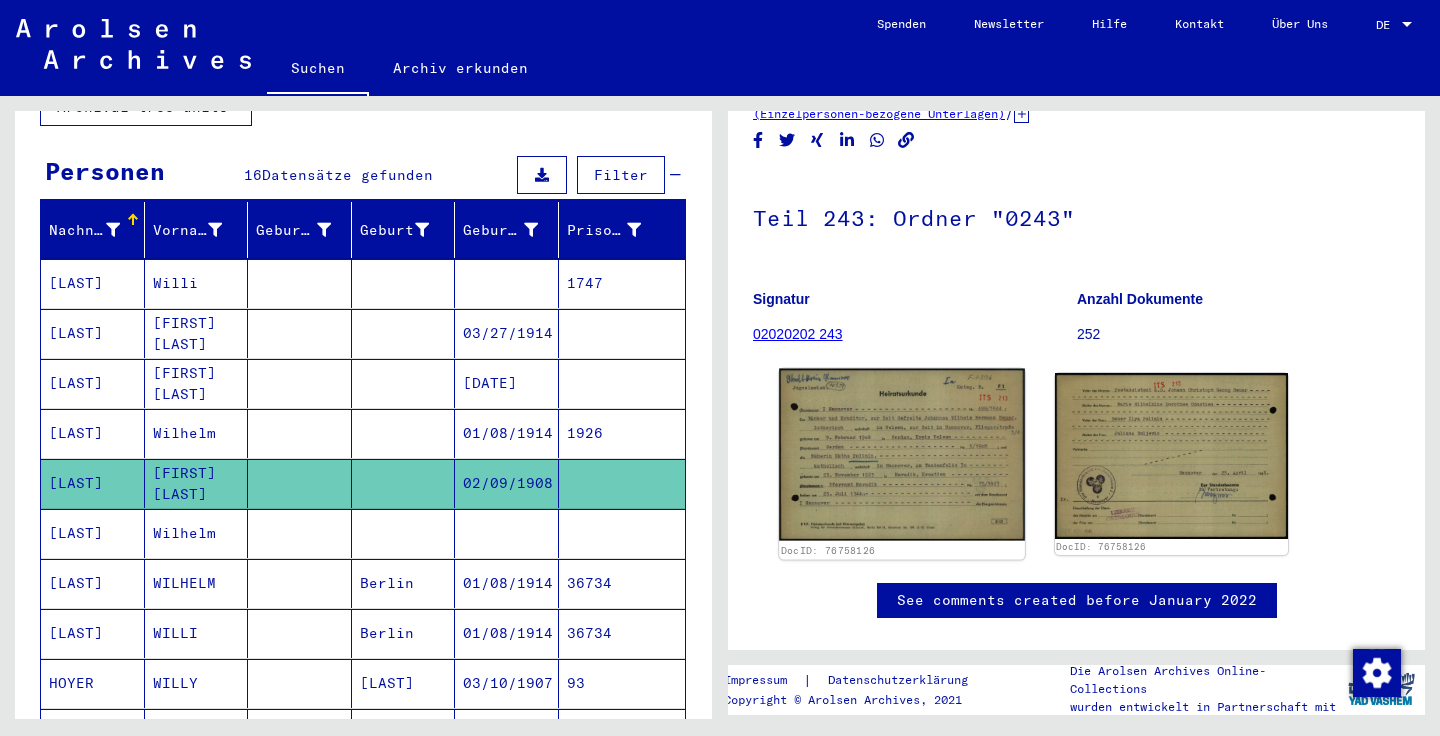 click 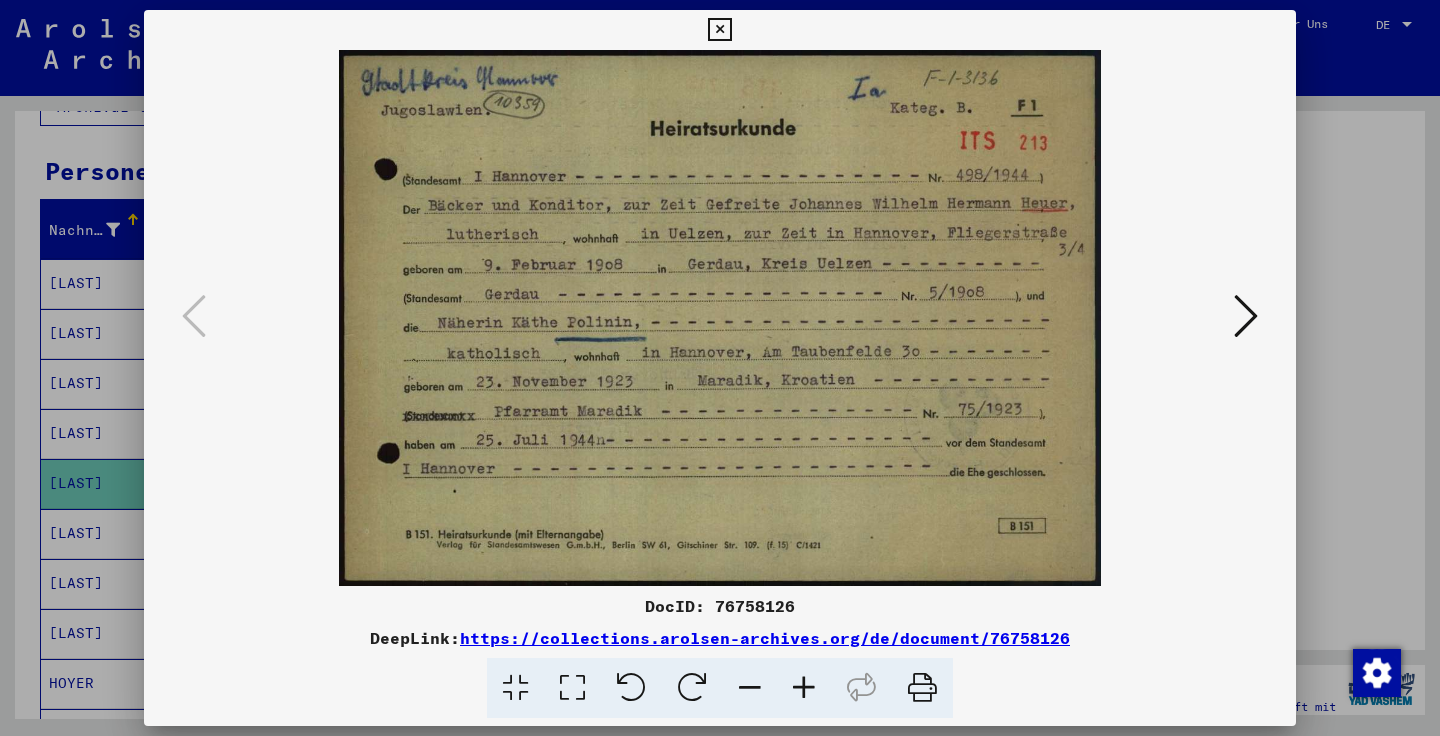 click at bounding box center (719, 30) 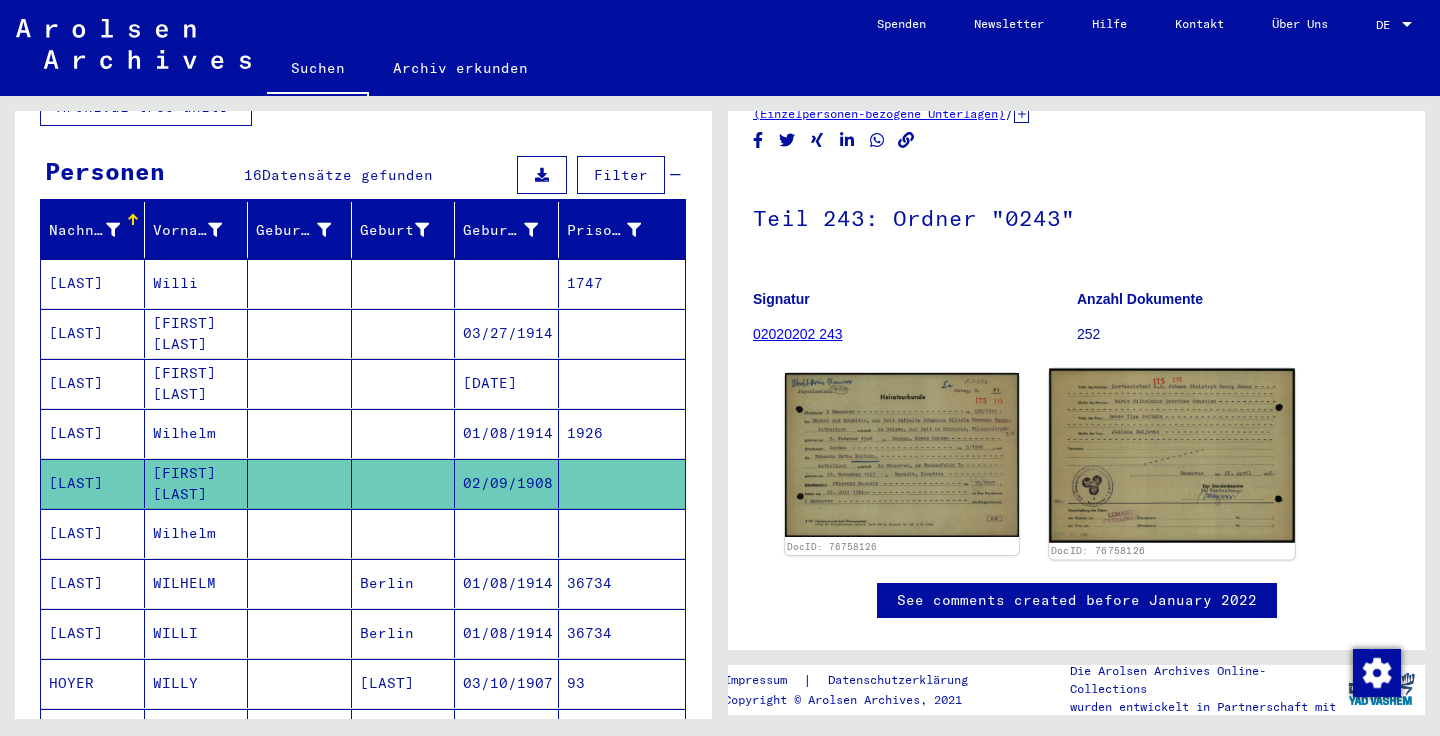 click 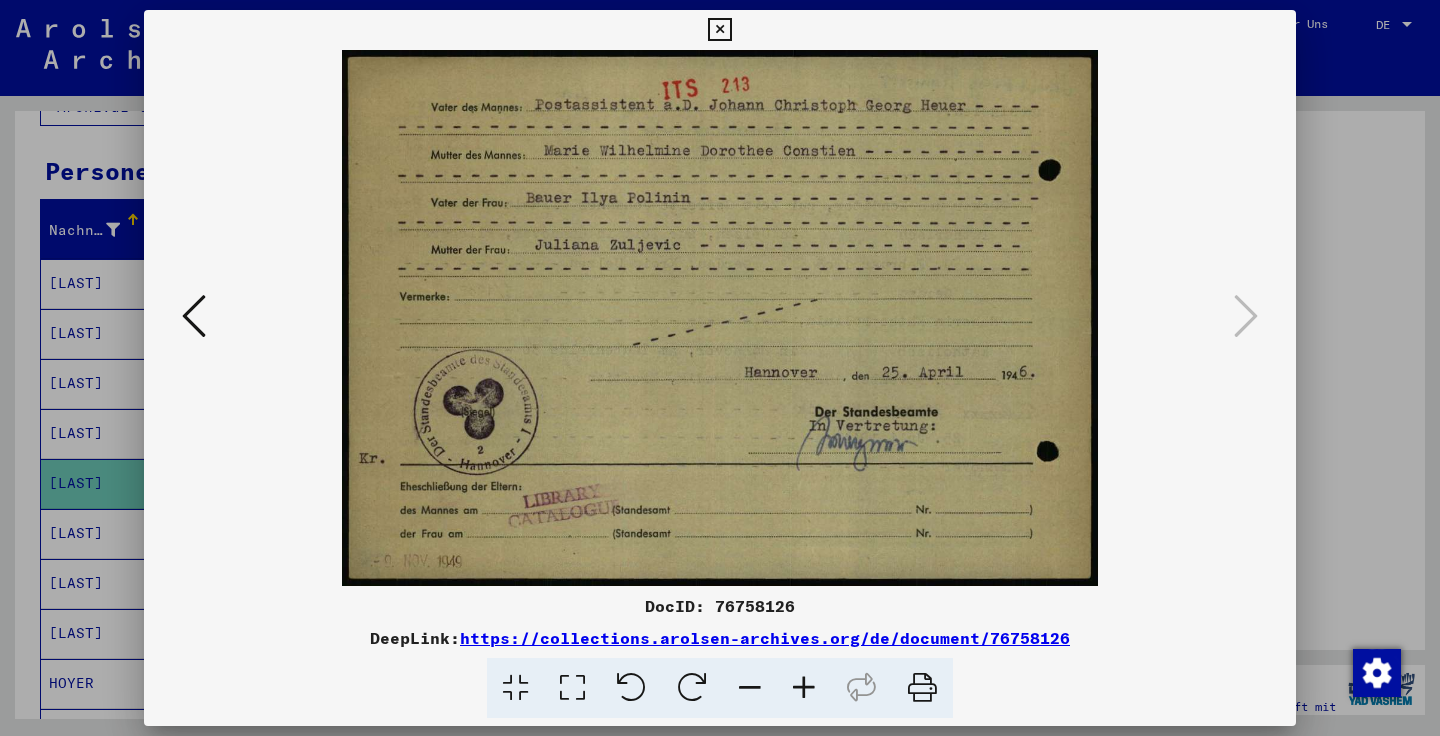 click at bounding box center [719, 30] 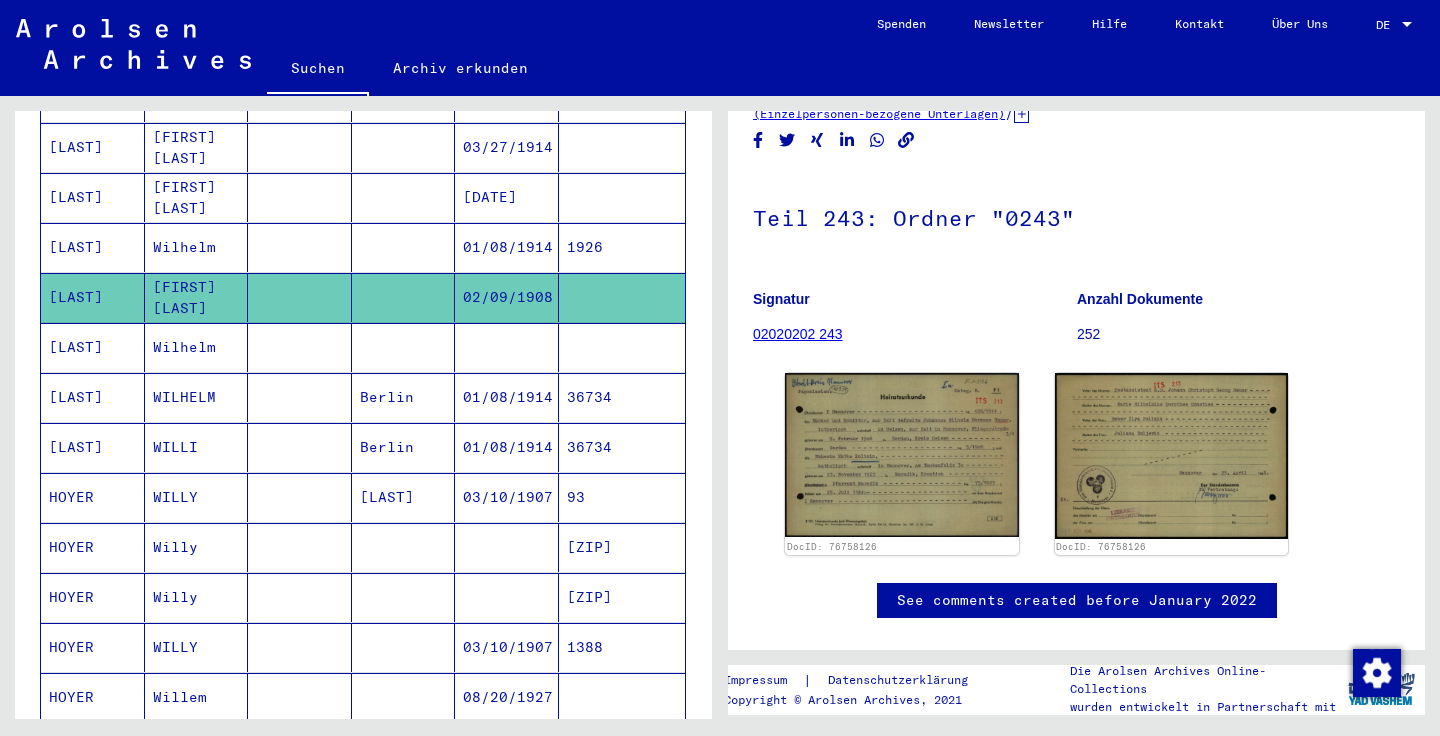 scroll, scrollTop: 416, scrollLeft: 0, axis: vertical 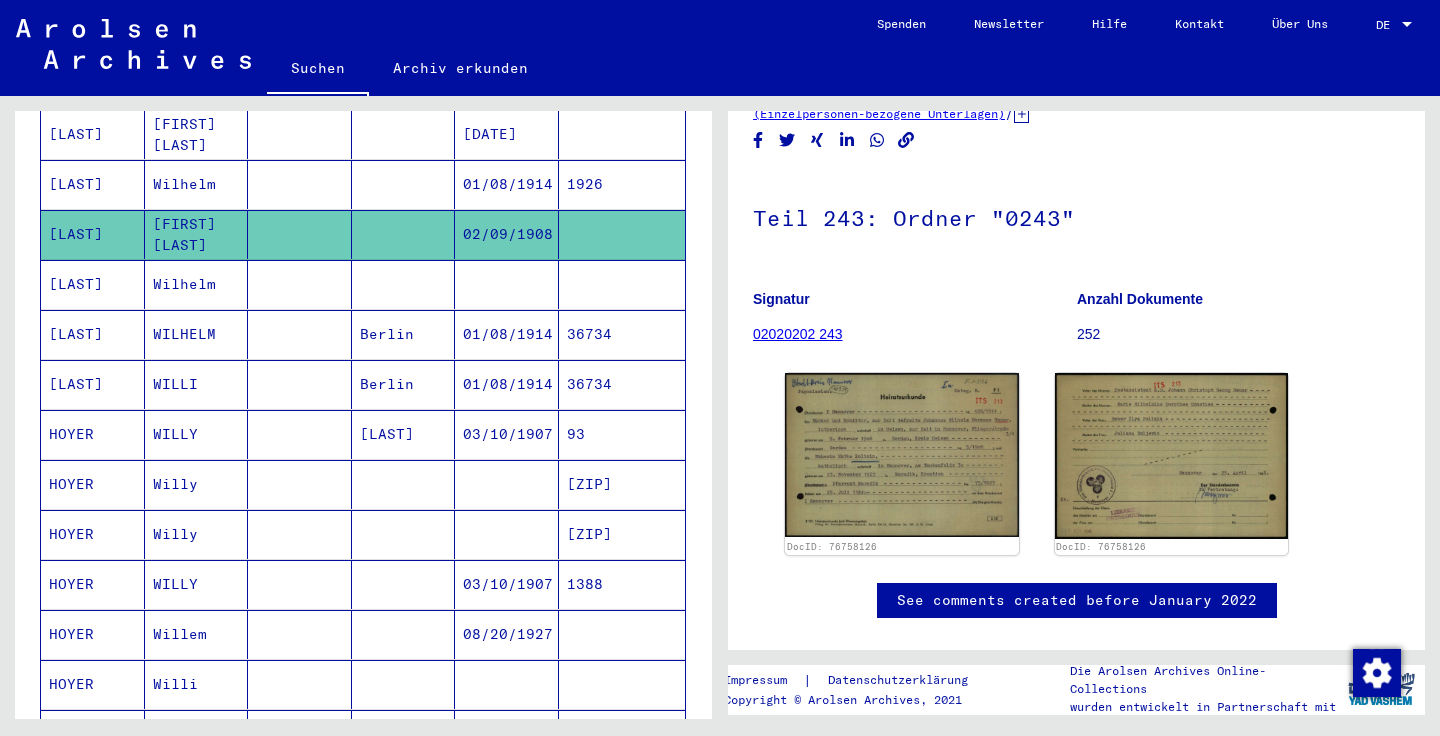 click on "Wilhelm" at bounding box center [197, 334] 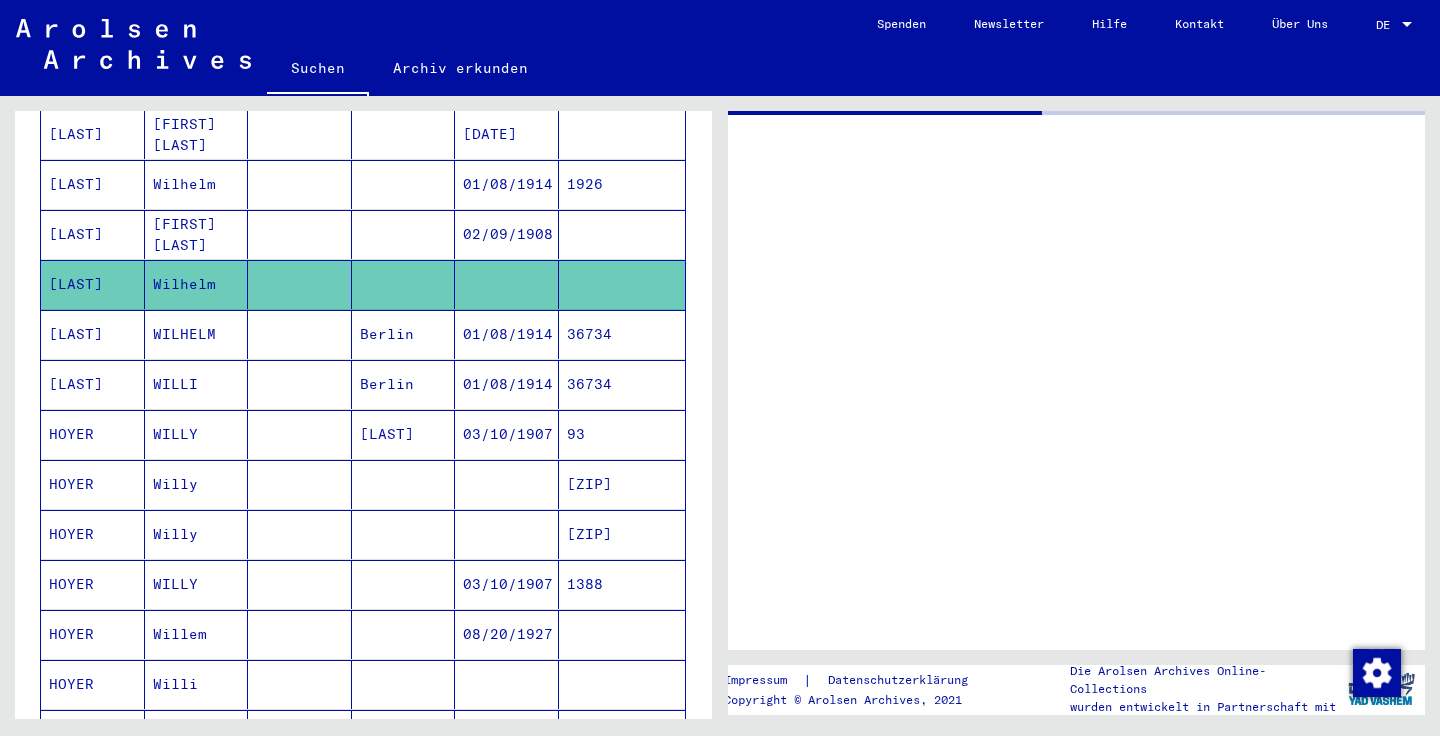scroll, scrollTop: 0, scrollLeft: 0, axis: both 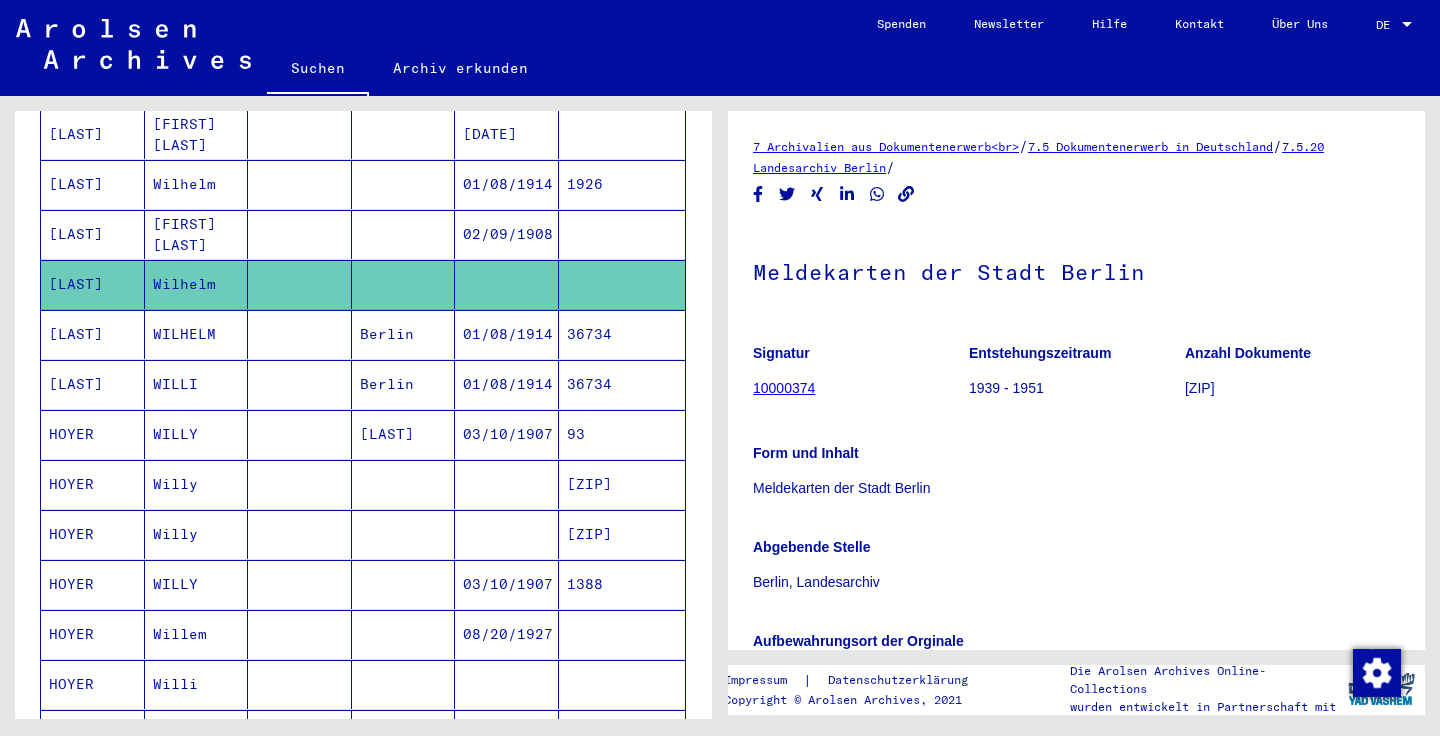click on "10000374" 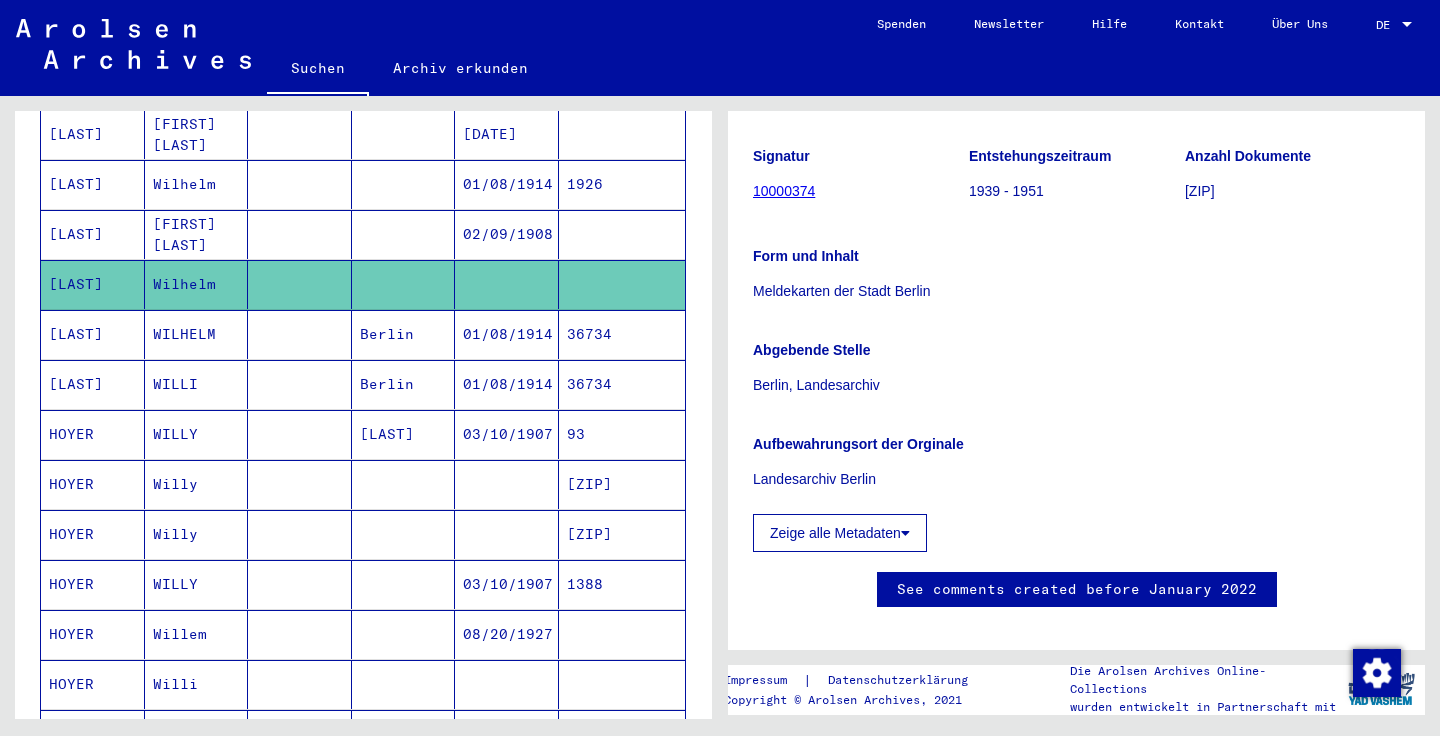 scroll, scrollTop: 198, scrollLeft: 0, axis: vertical 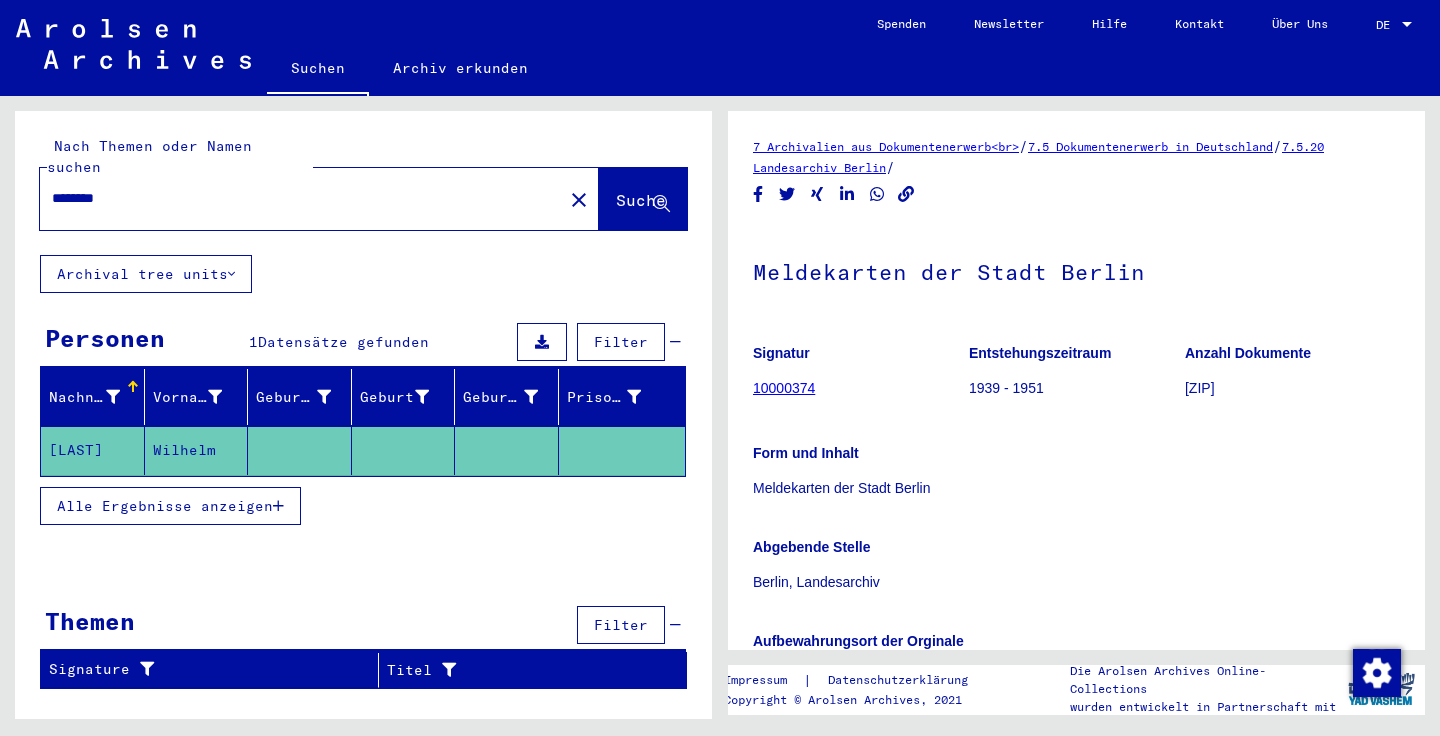 click on "********" at bounding box center [301, 198] 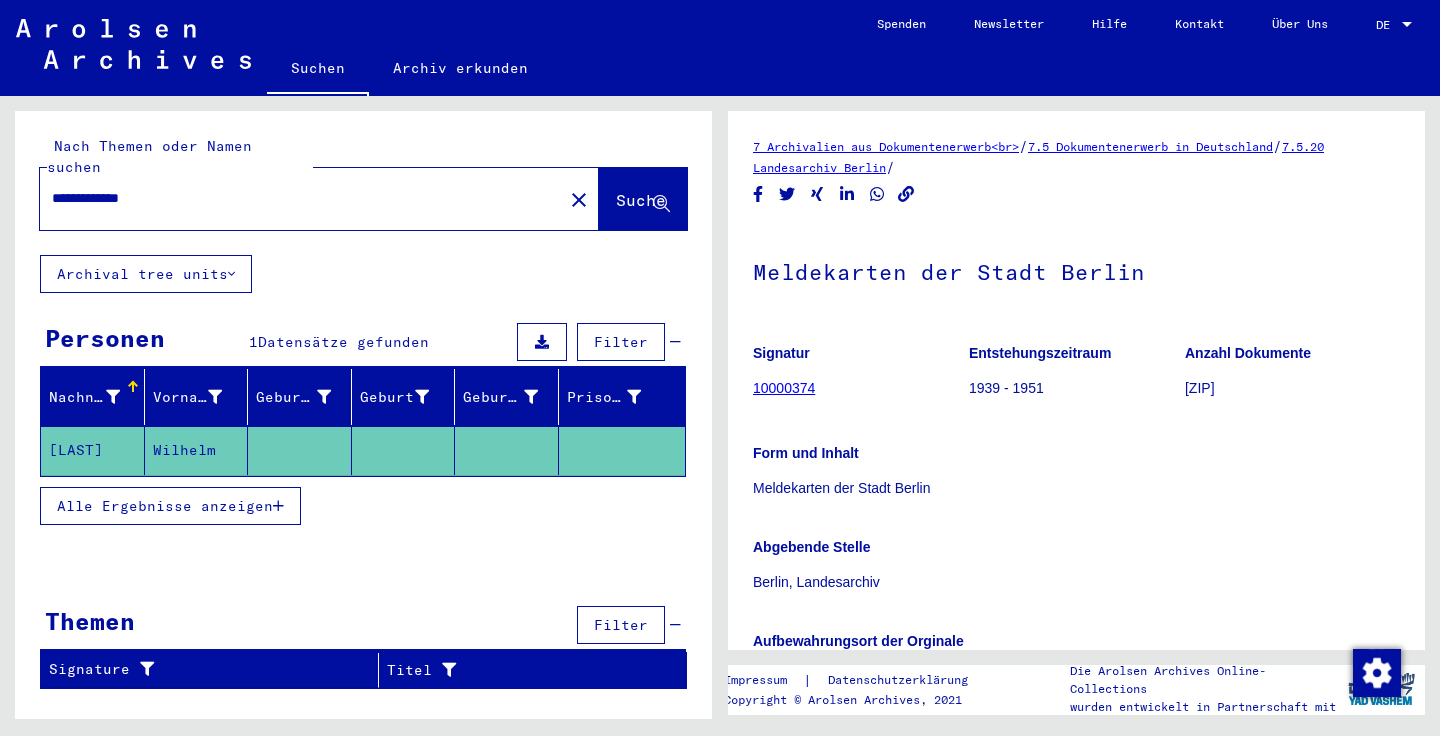 type on "**********" 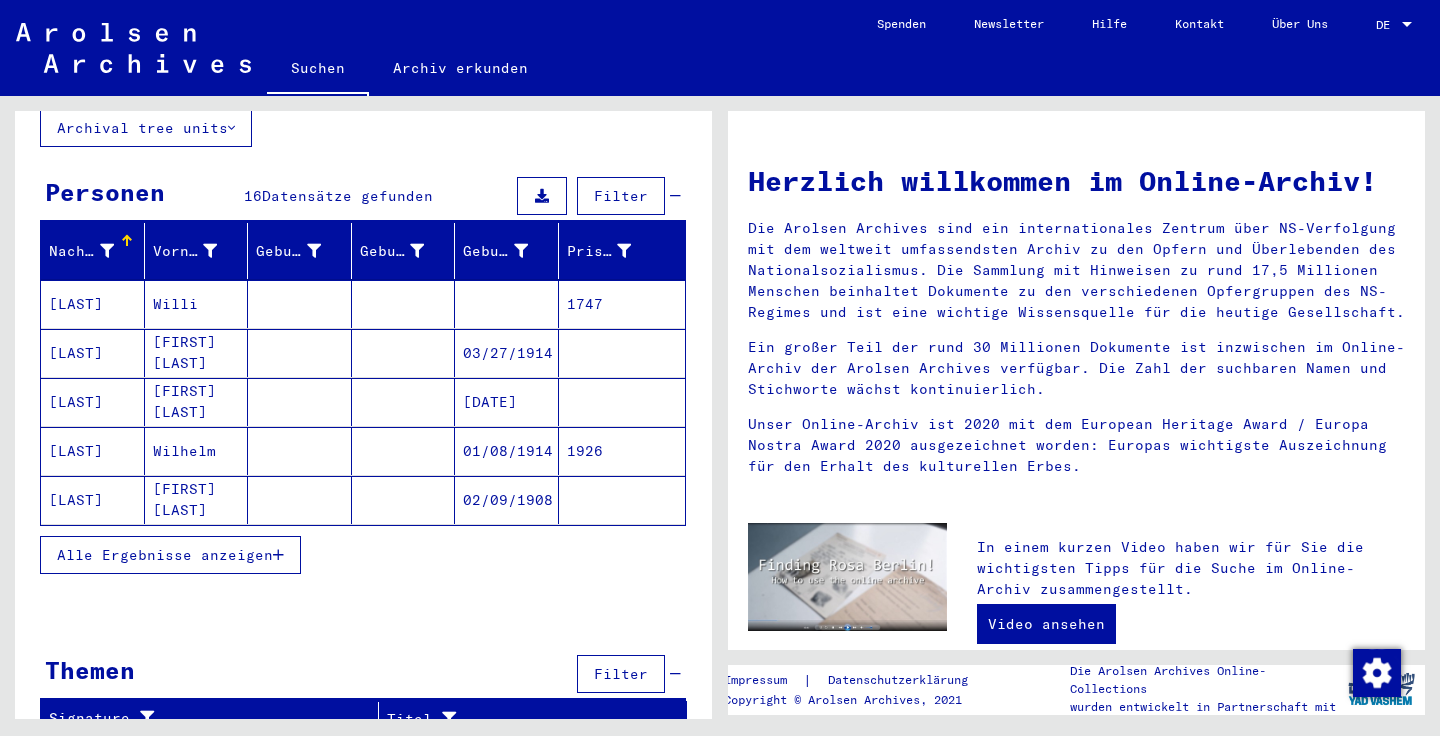 scroll, scrollTop: 145, scrollLeft: 0, axis: vertical 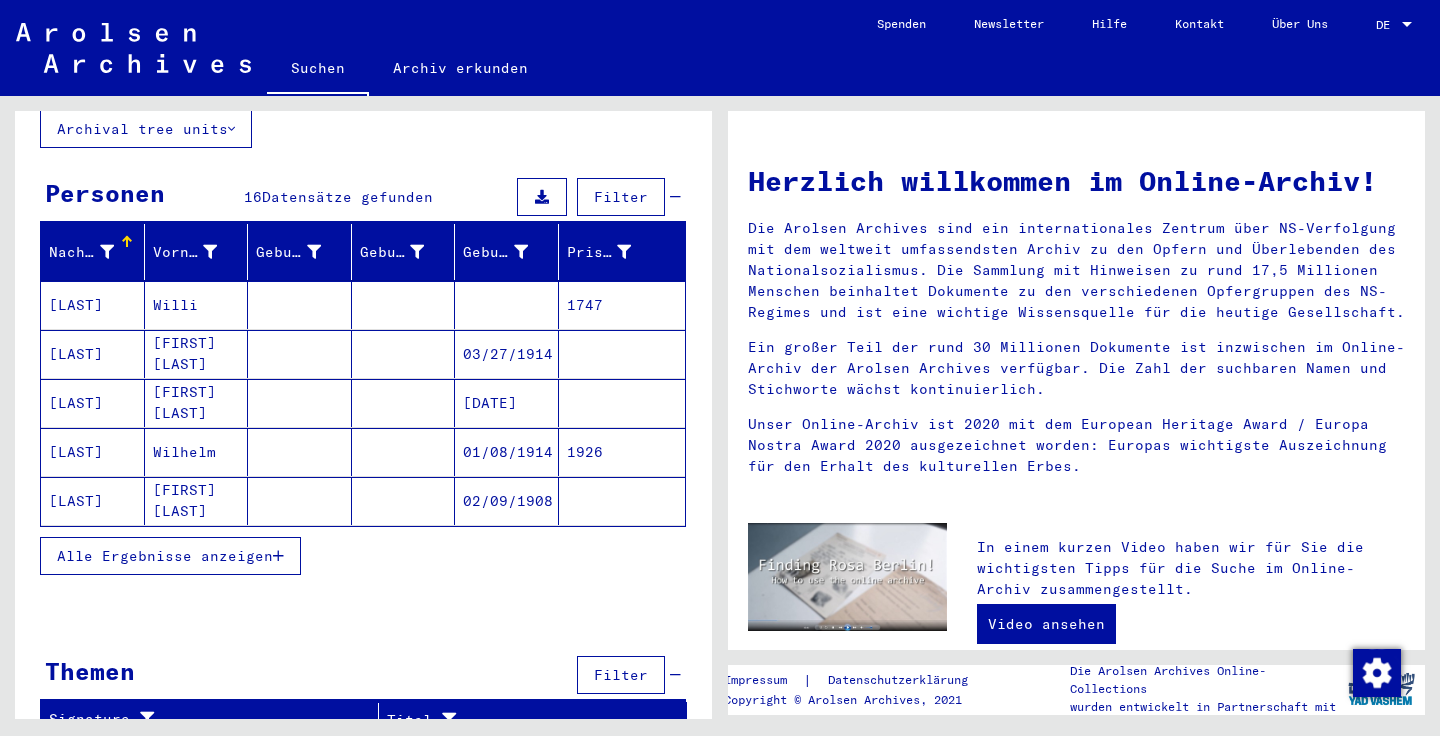 click on "Alle Ergebnisse anzeigen" at bounding box center (165, 556) 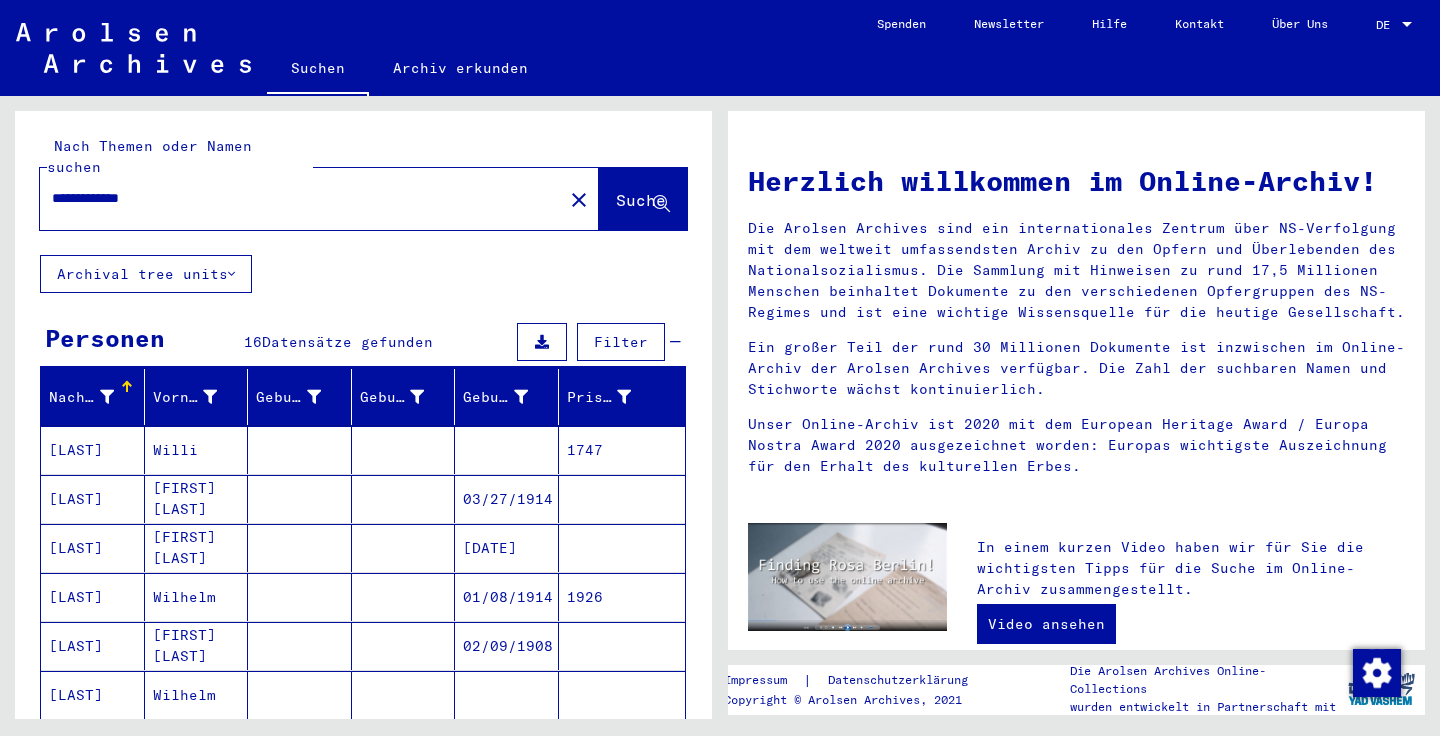 click on "Willi" at bounding box center [197, 499] 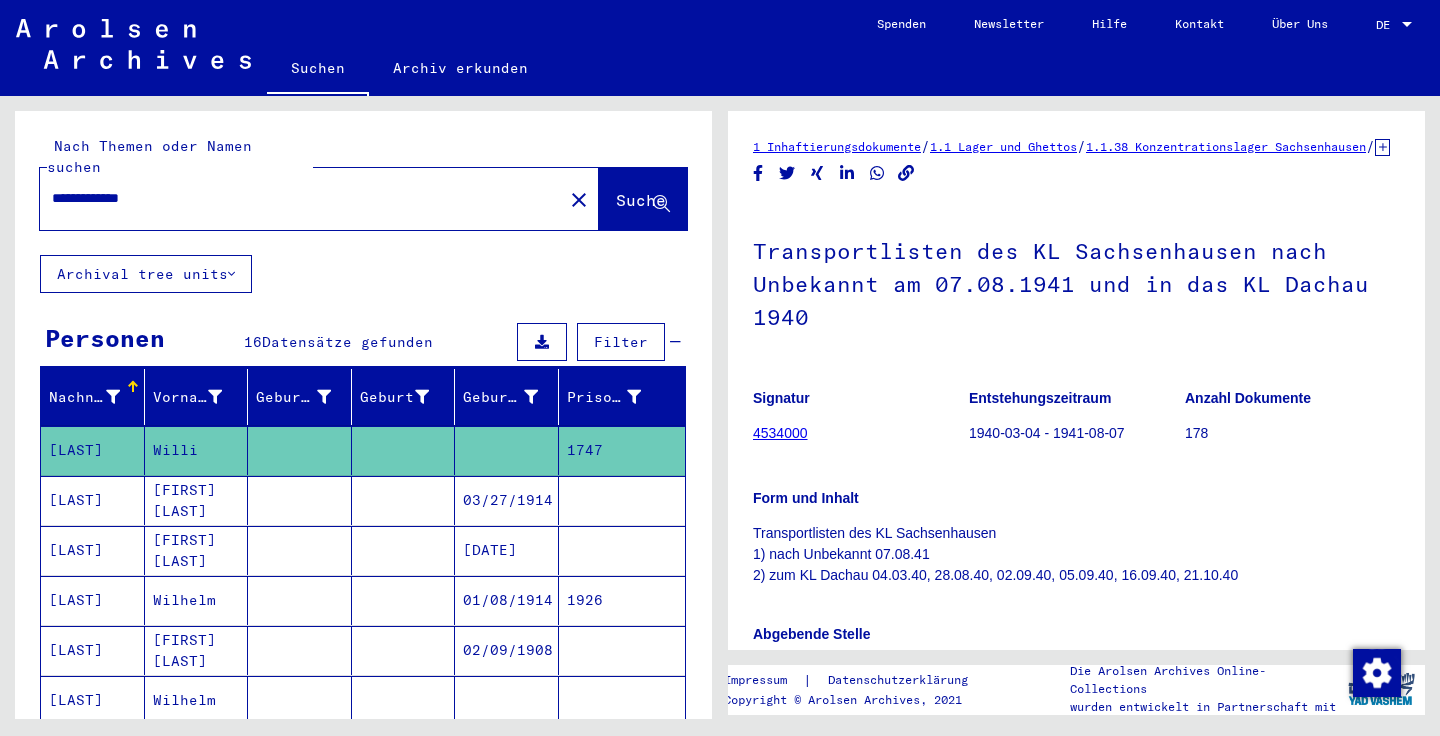 click on "[FIRST] [LAST]" at bounding box center [197, 550] 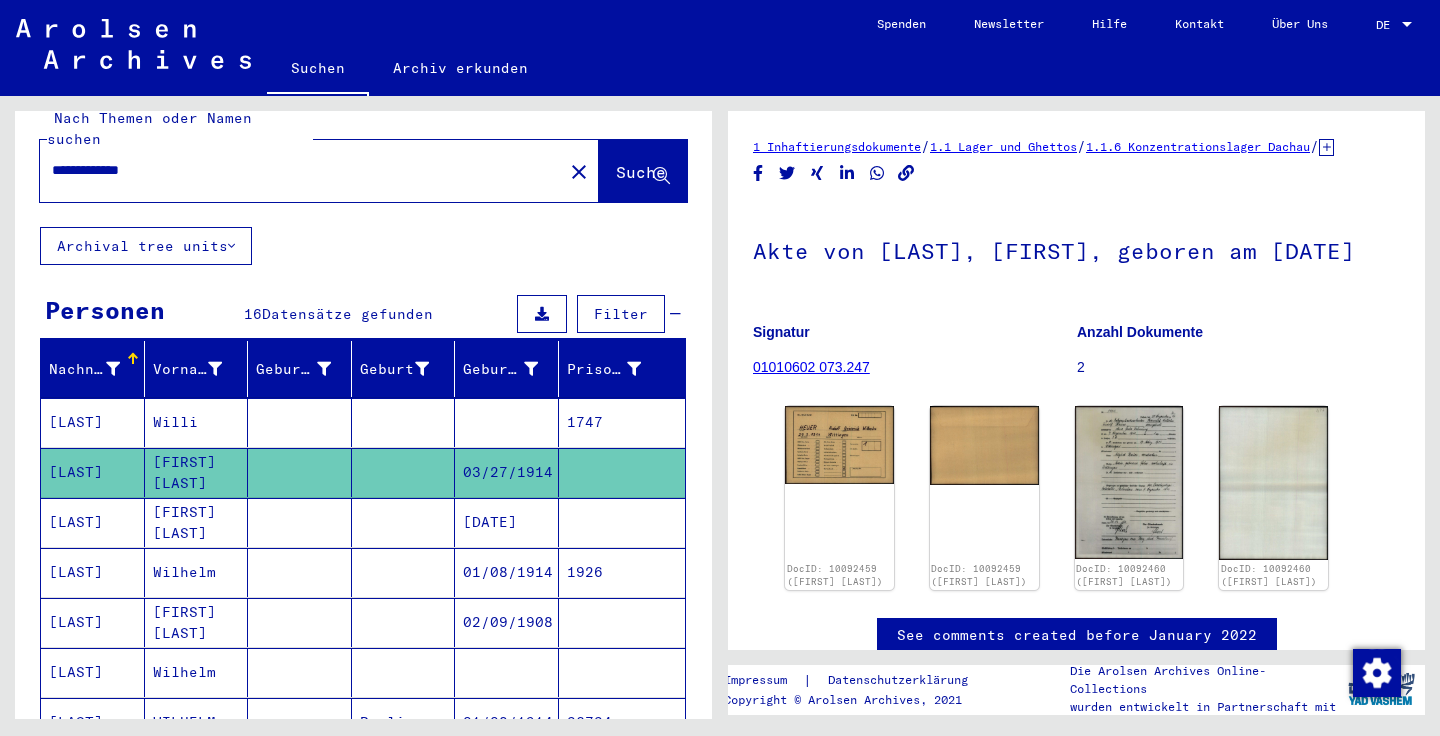 click on "[FIRST] [LAST]" at bounding box center (197, 572) 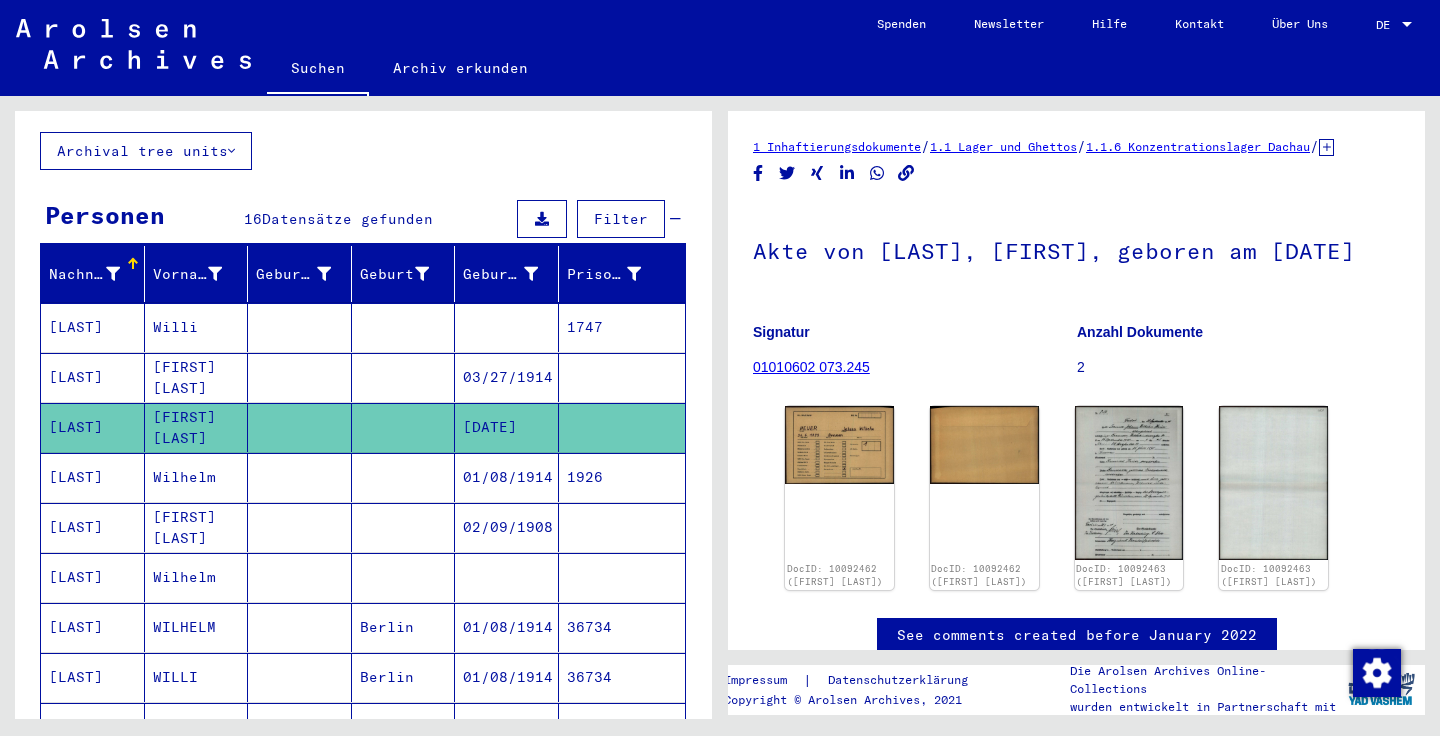click on "Wilhelm" at bounding box center (197, 527) 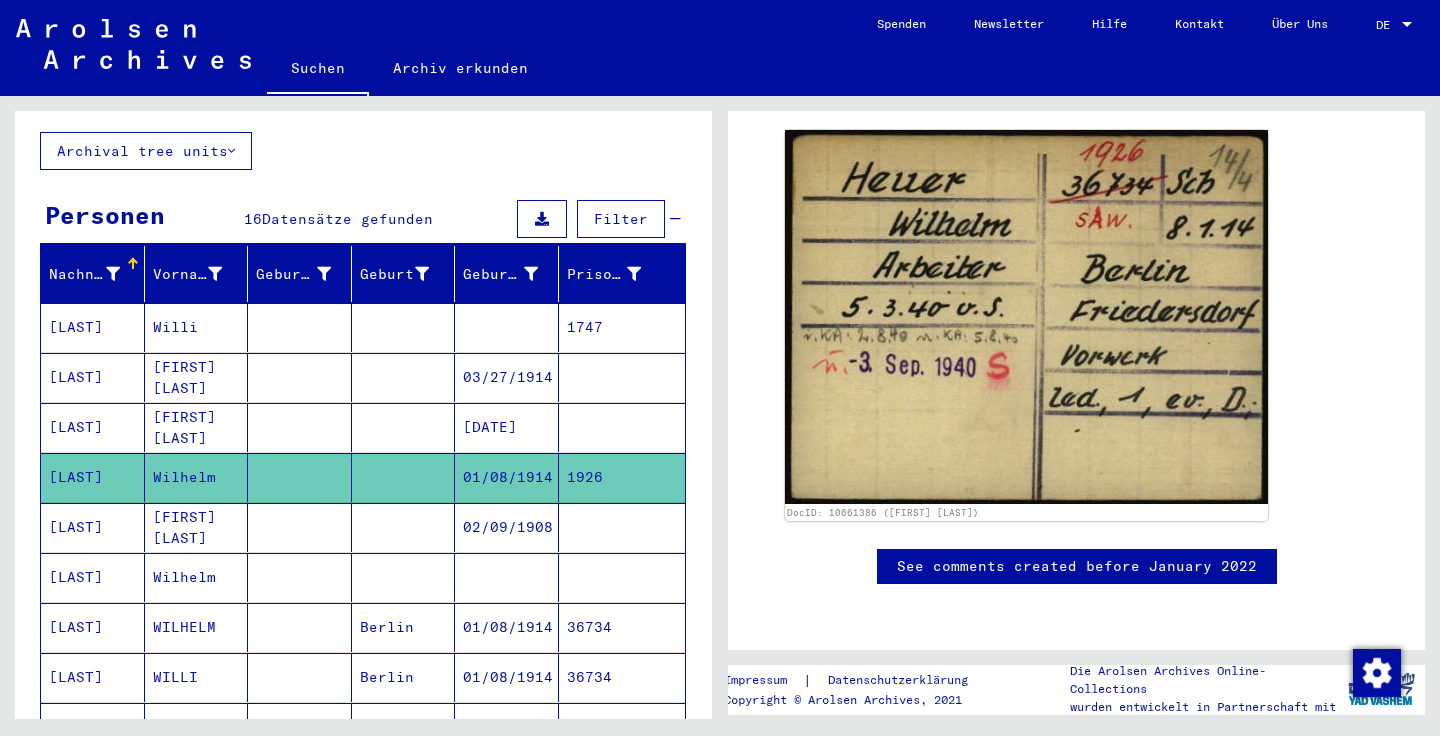 click on "[FIRST] [LAST]" at bounding box center (197, 577) 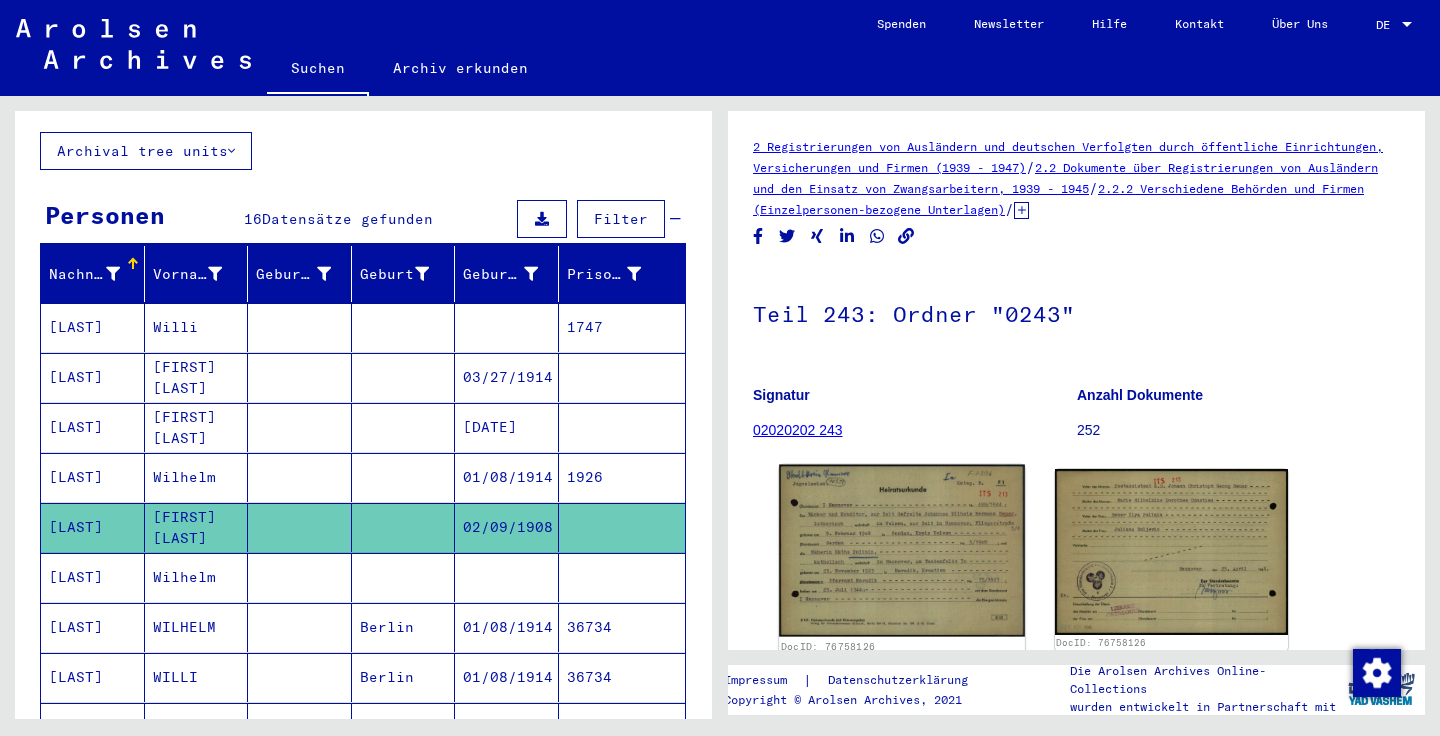 click 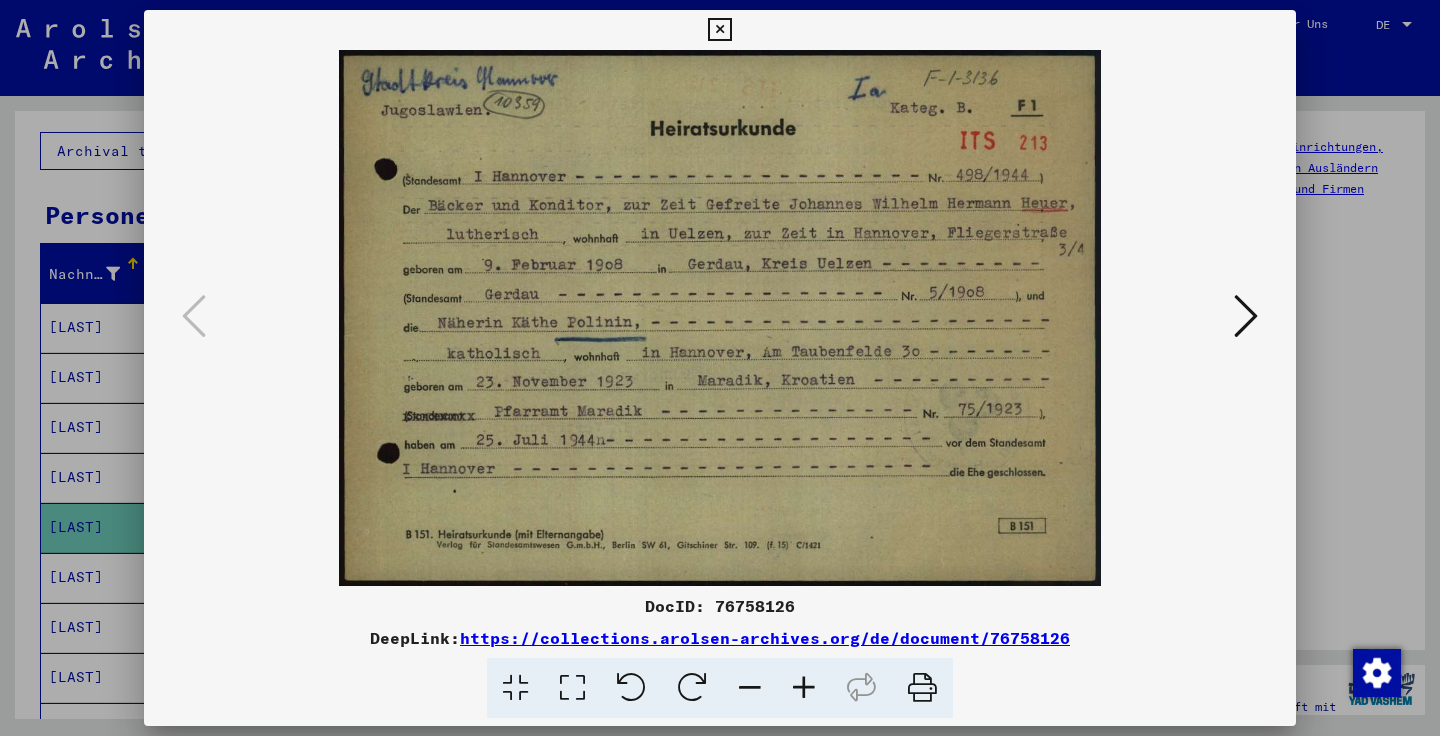 click at bounding box center [719, 30] 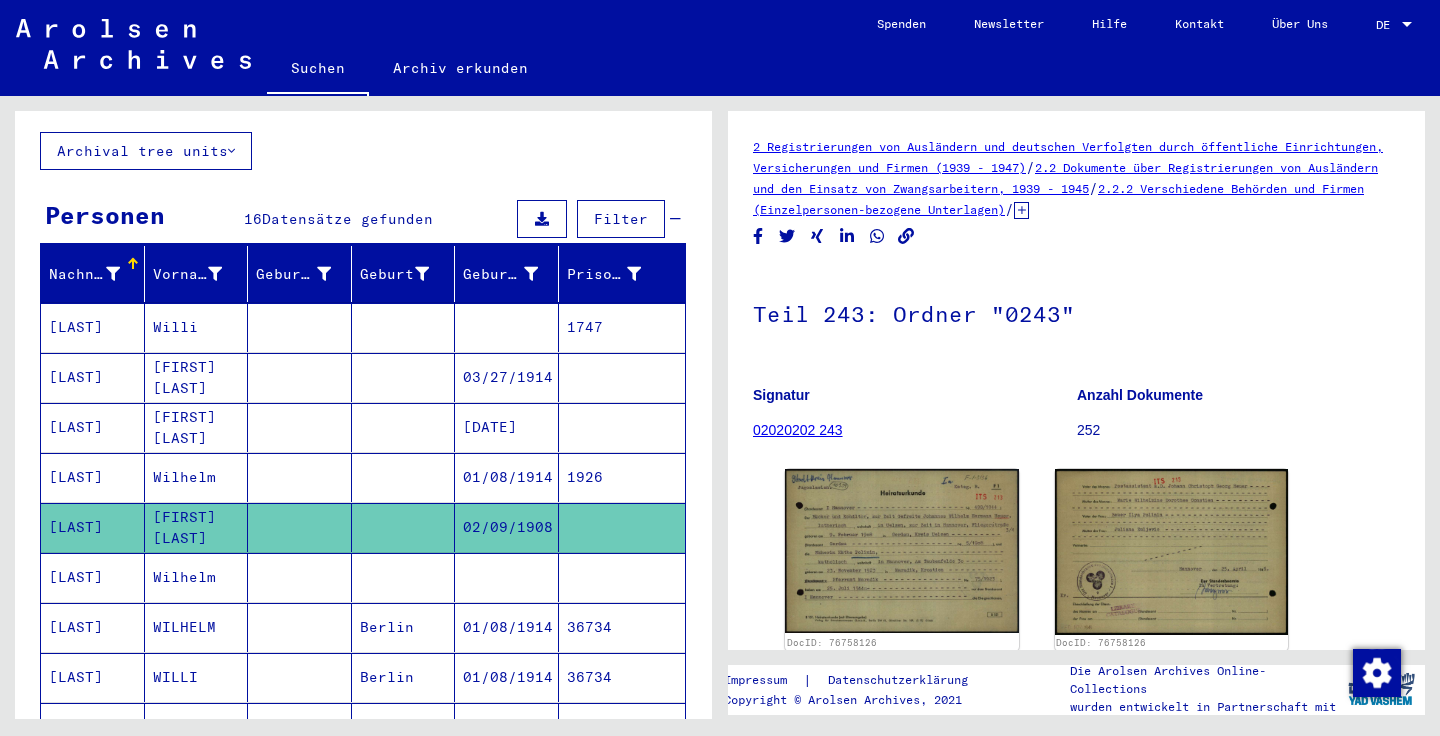 click on "[LAST]" at bounding box center [93, 627] 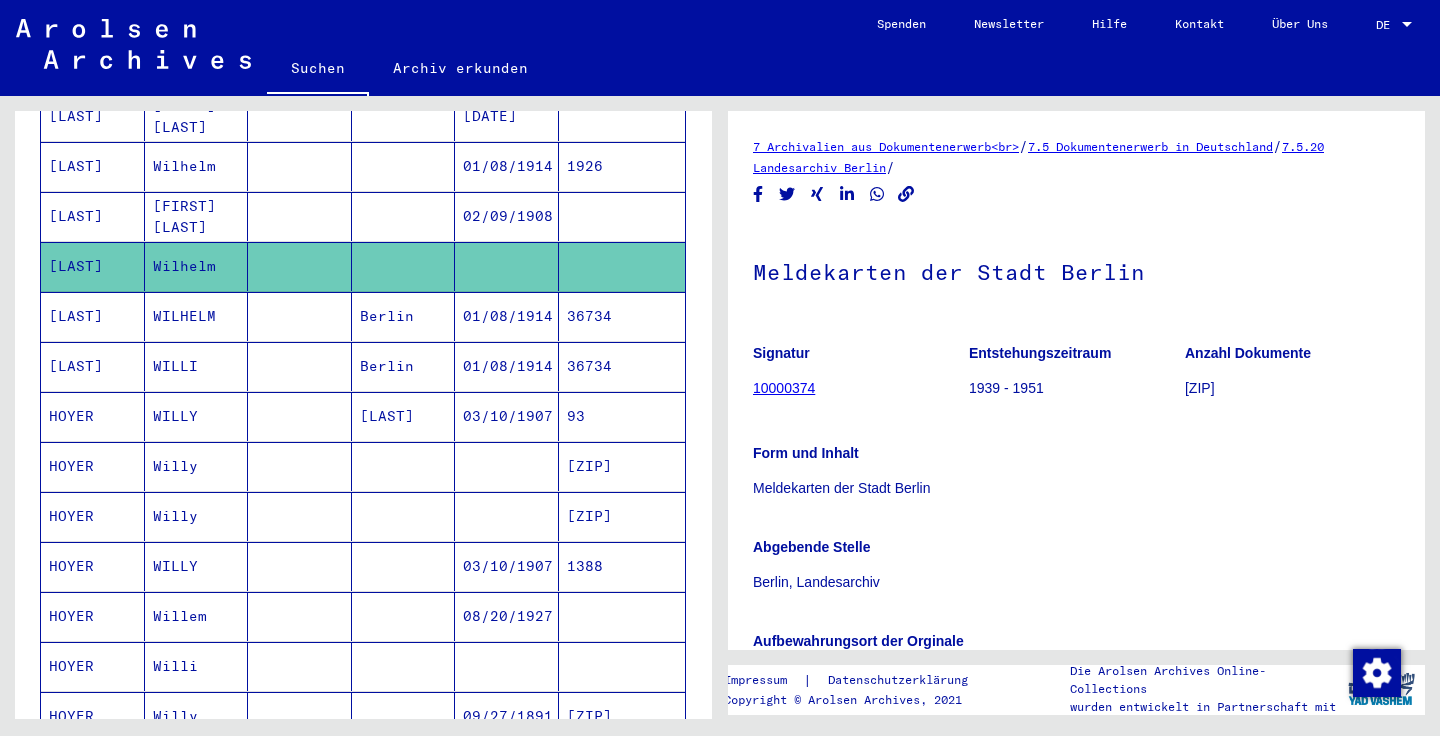 click on "WILHELM" at bounding box center [197, 366] 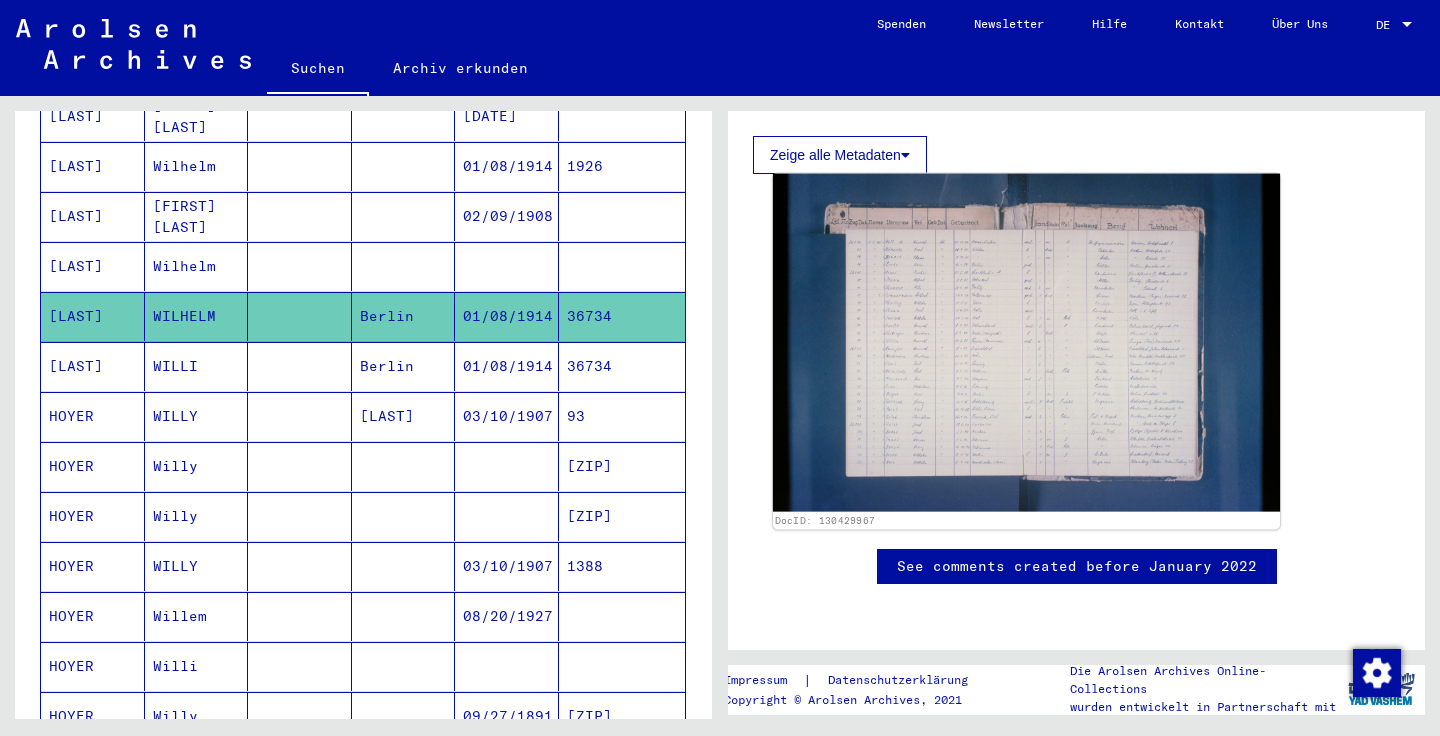 click 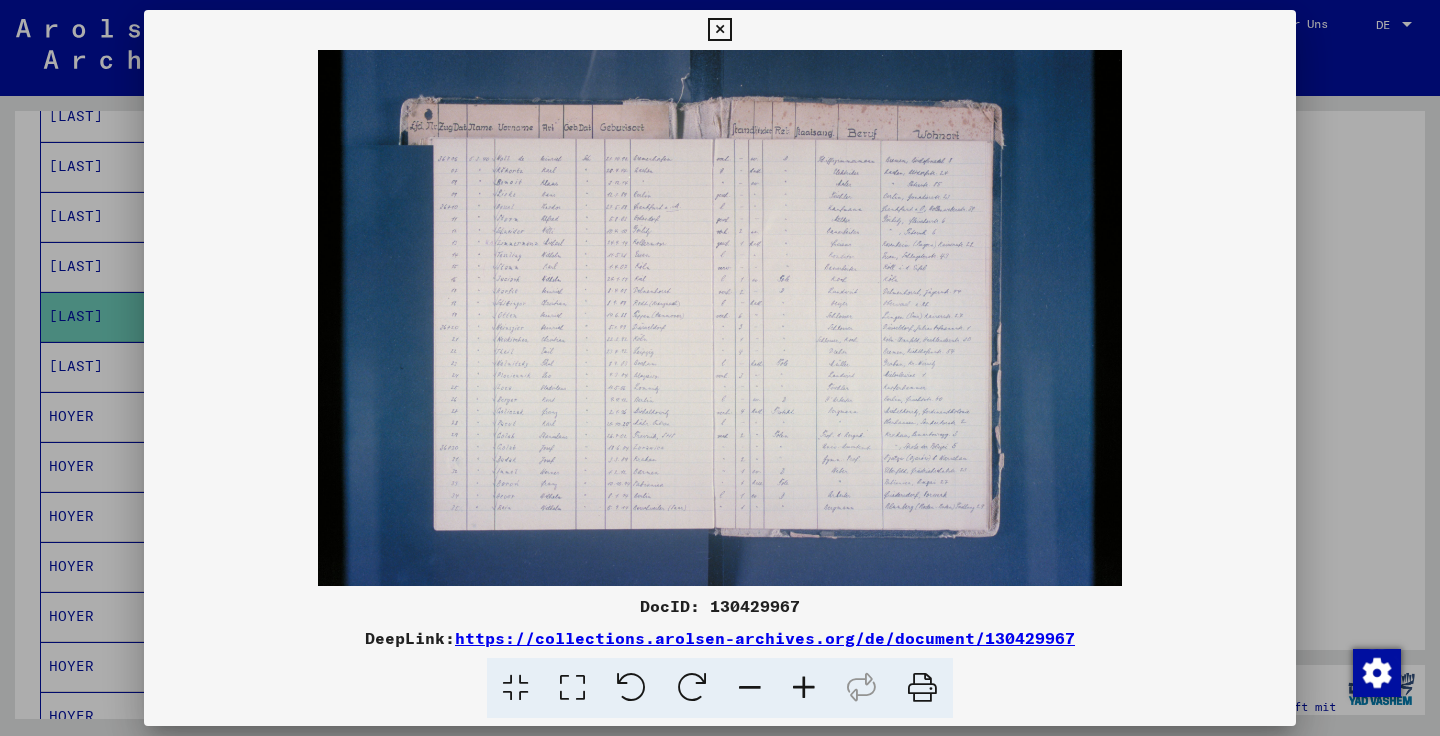 click at bounding box center [719, 30] 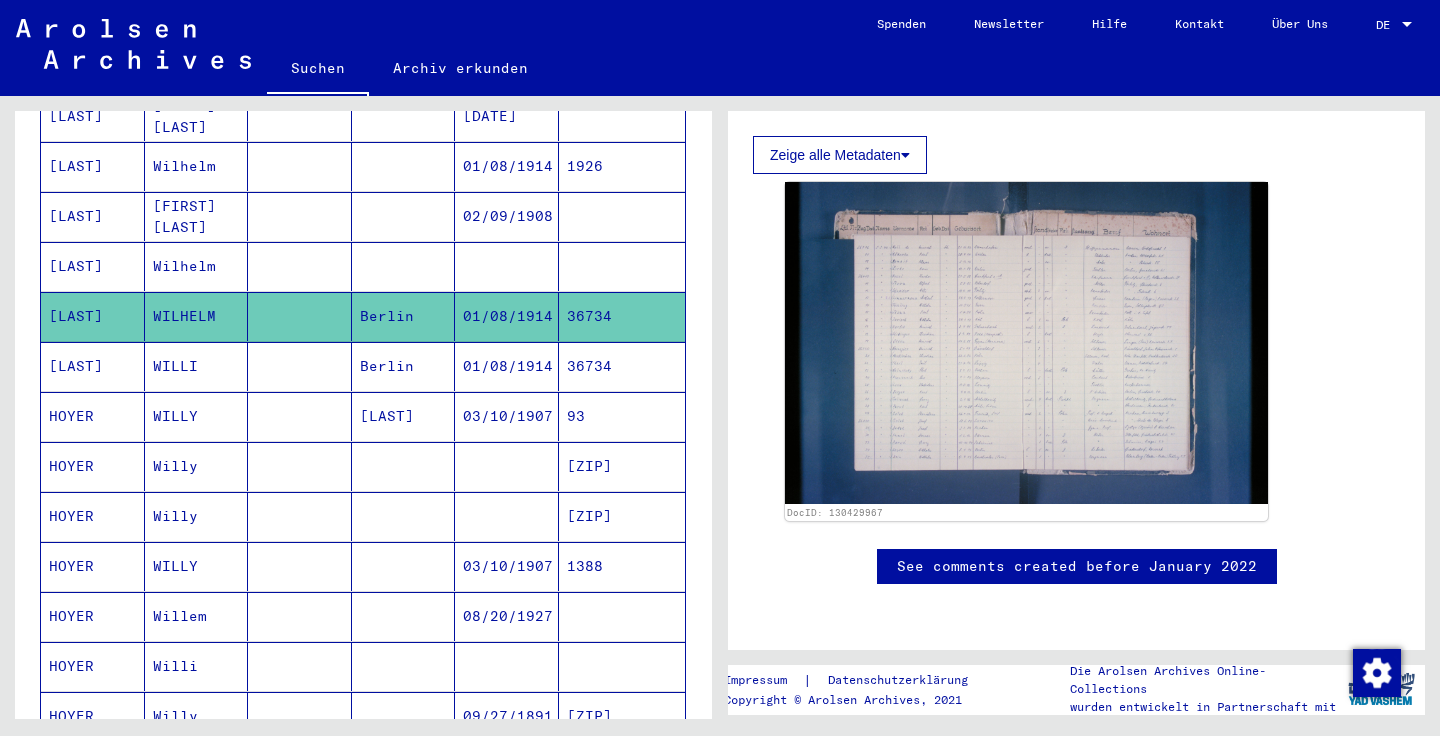 click on "WILLI" at bounding box center (197, 416) 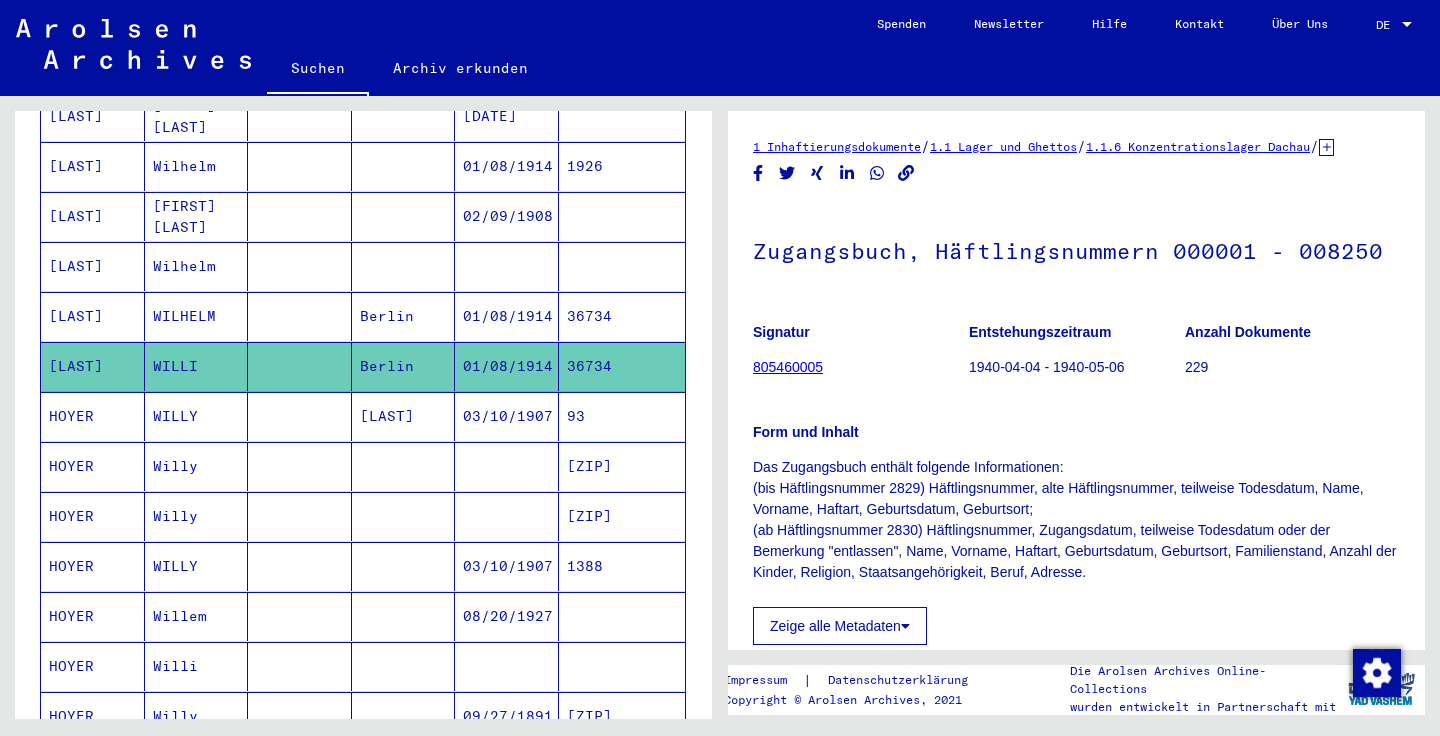 click on "WILLY" at bounding box center (197, 466) 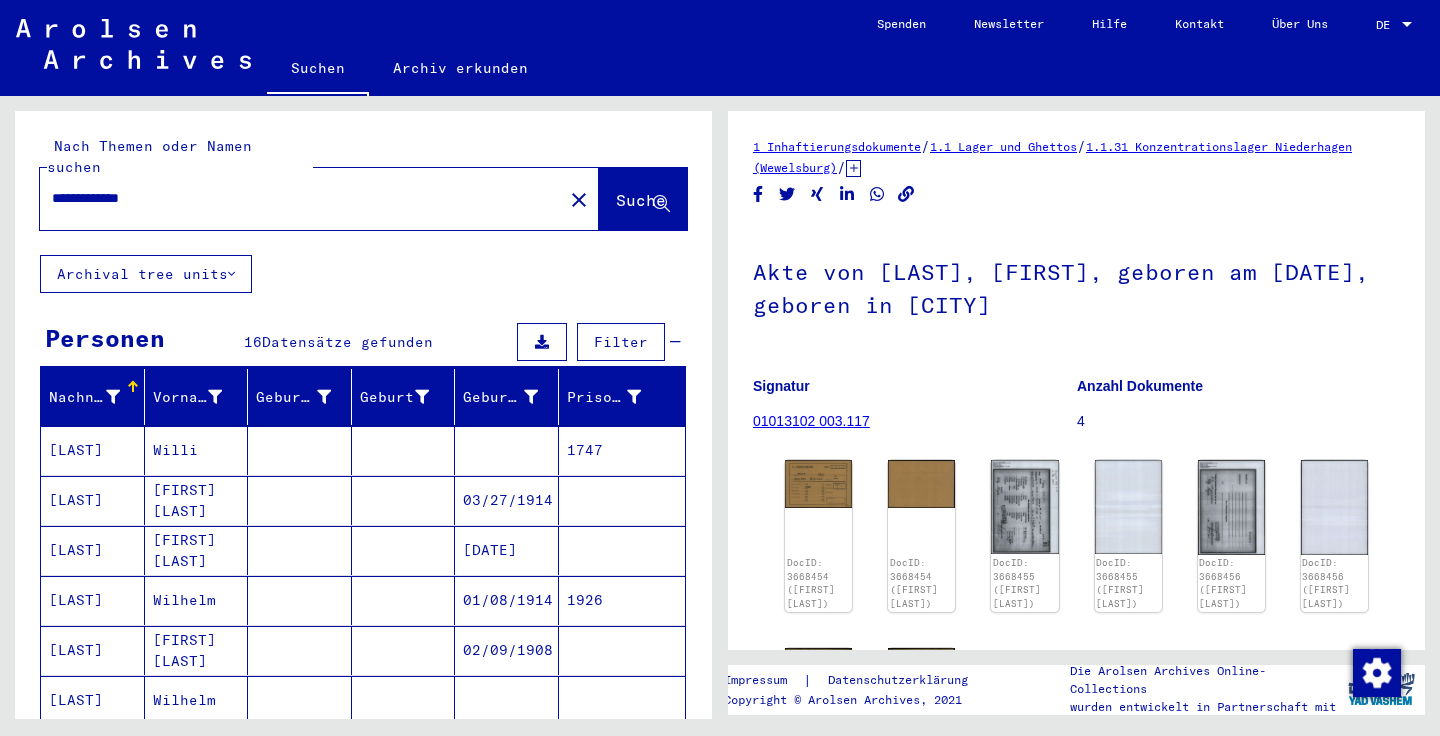 scroll, scrollTop: 0, scrollLeft: 0, axis: both 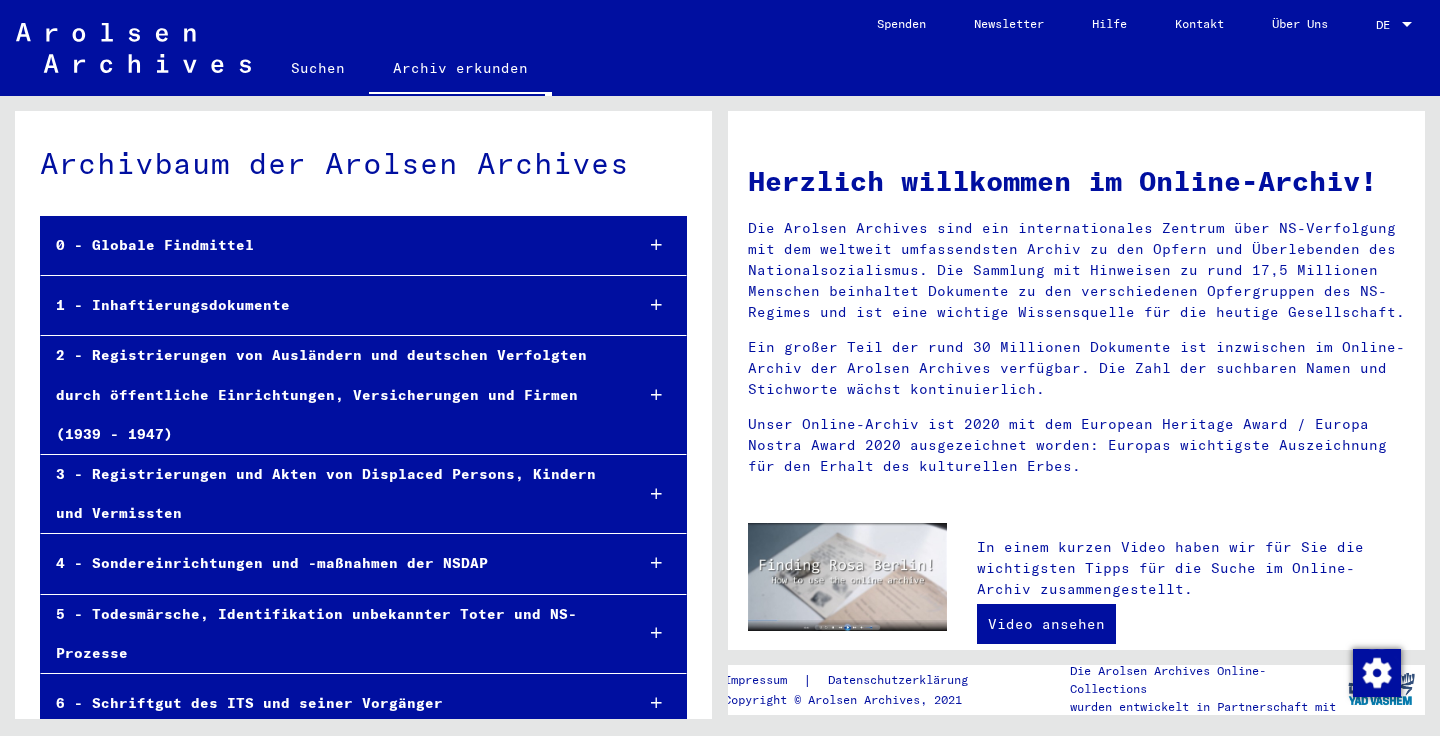 click on "1 - Inhaftierungsdokumente" at bounding box center (363, 306) 